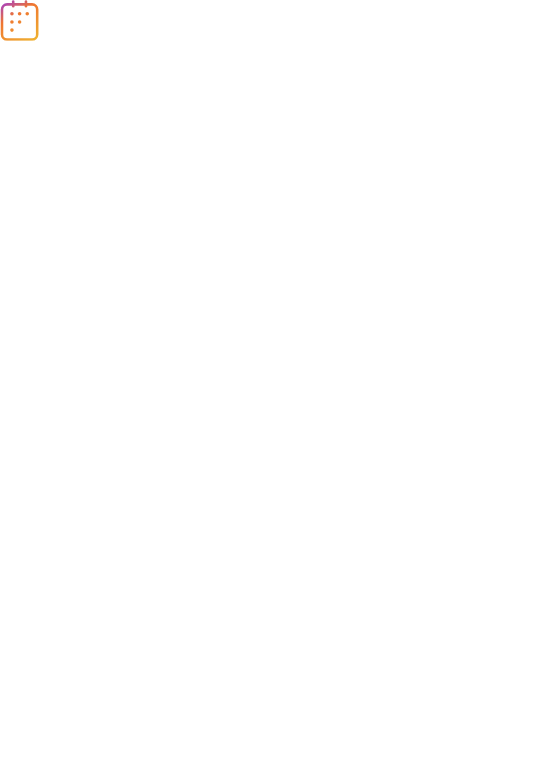 scroll, scrollTop: 0, scrollLeft: 0, axis: both 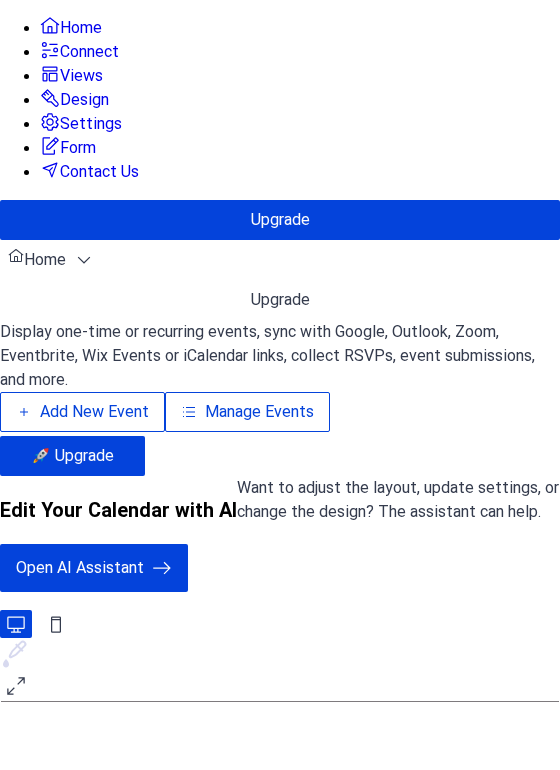 click on "Manage Events" at bounding box center [259, 412] 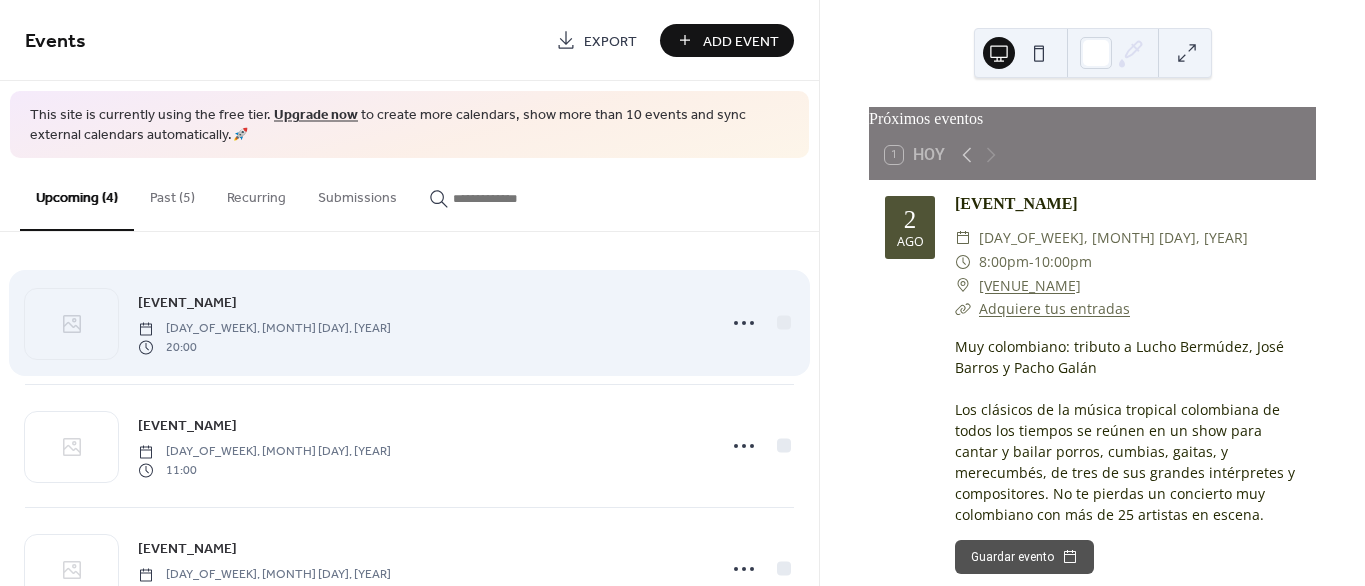 scroll, scrollTop: 0, scrollLeft: 0, axis: both 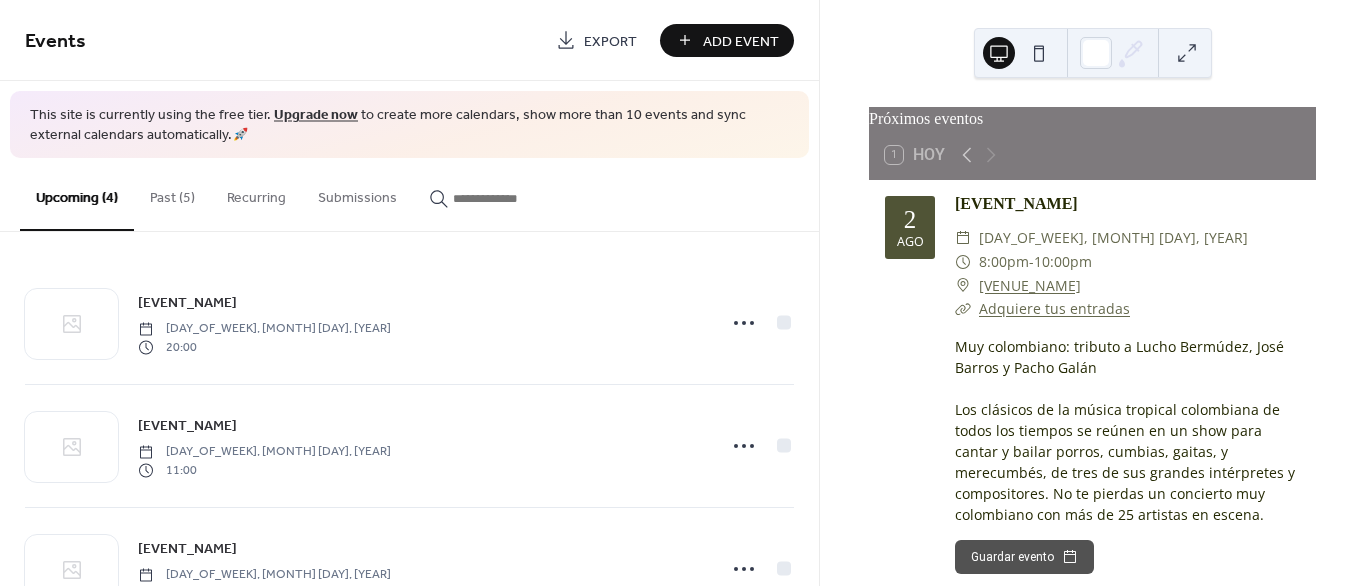 click on "Past (5)" at bounding box center [172, 193] 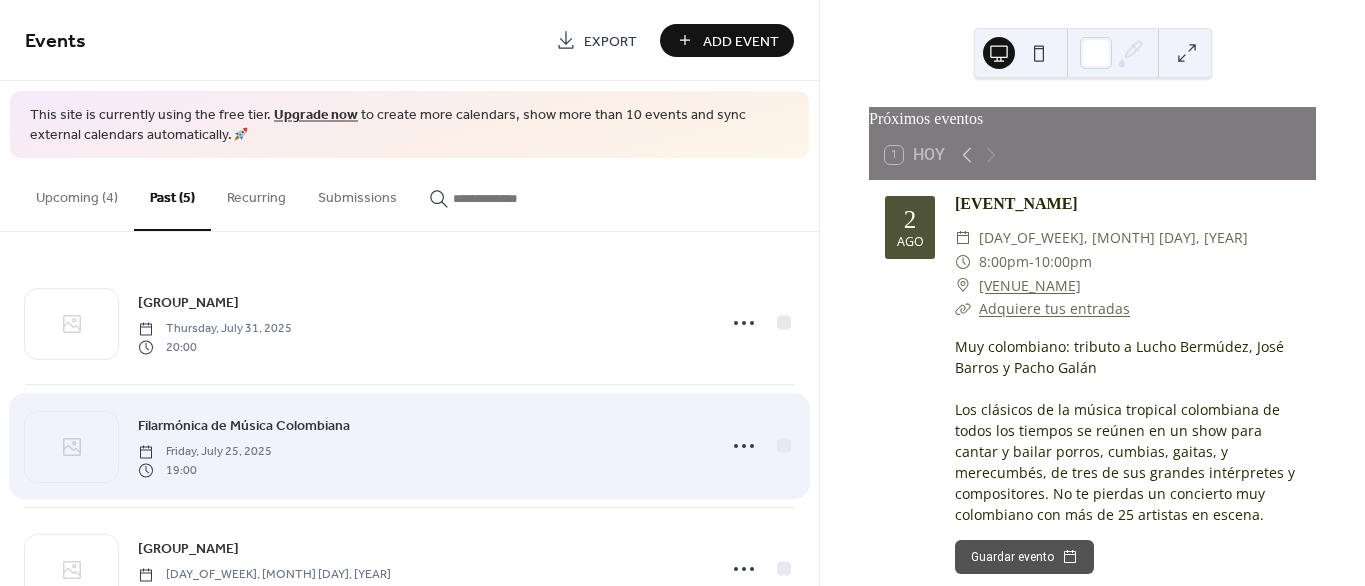 scroll, scrollTop: 318, scrollLeft: 0, axis: vertical 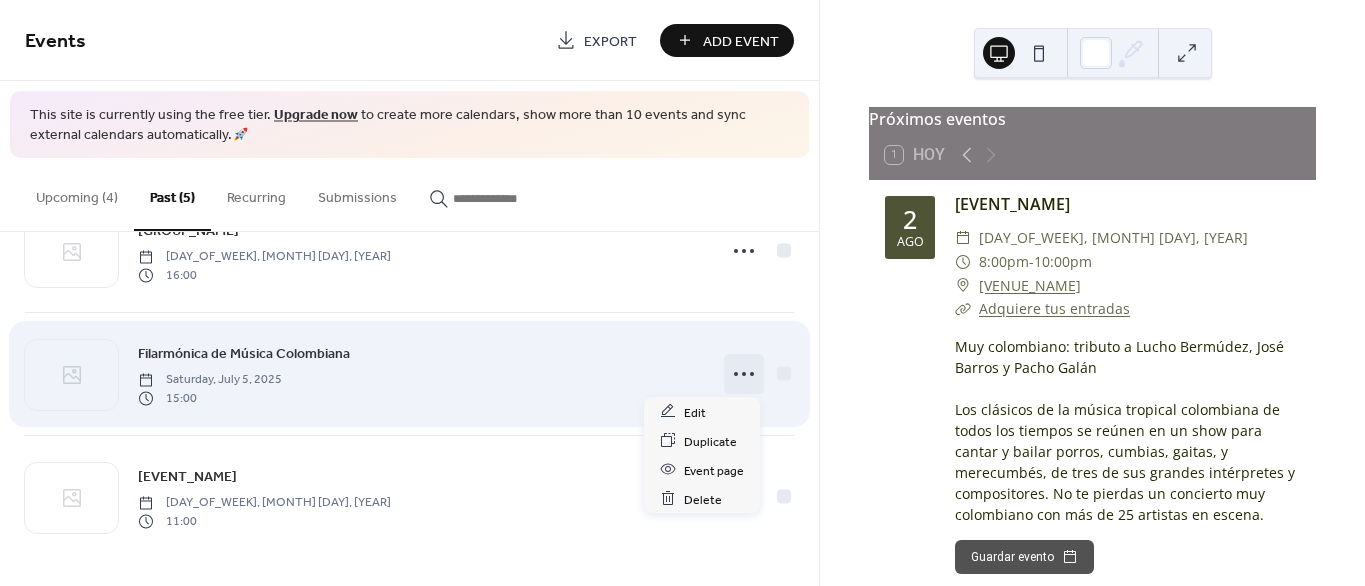 click 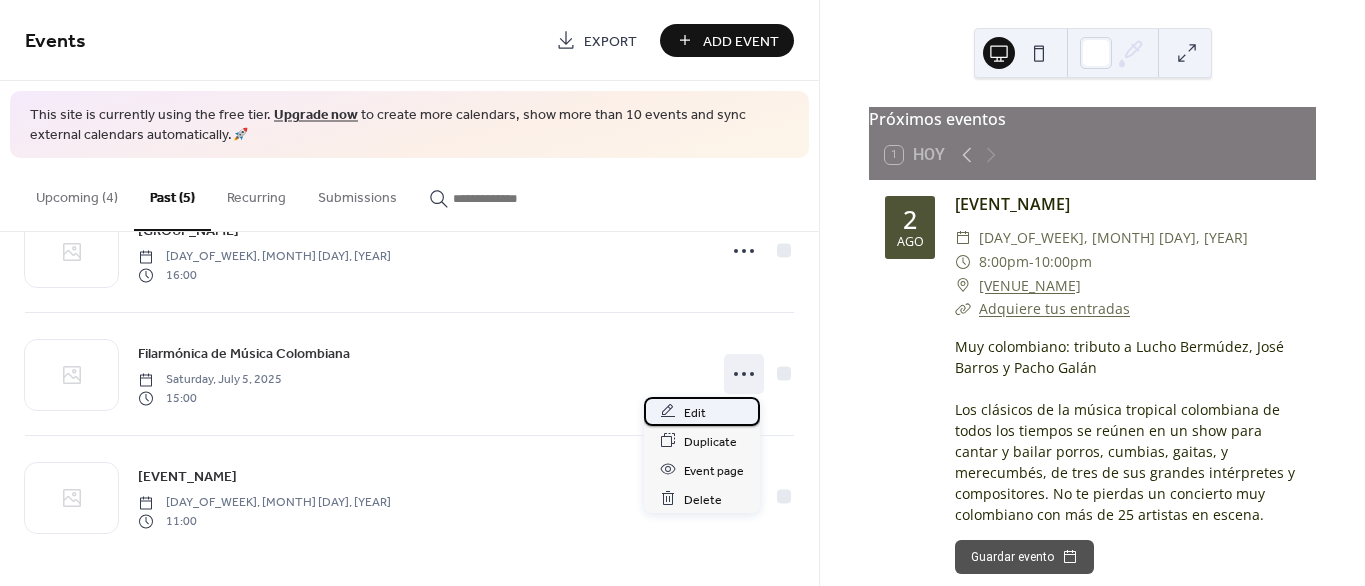click on "Edit" at bounding box center (702, 411) 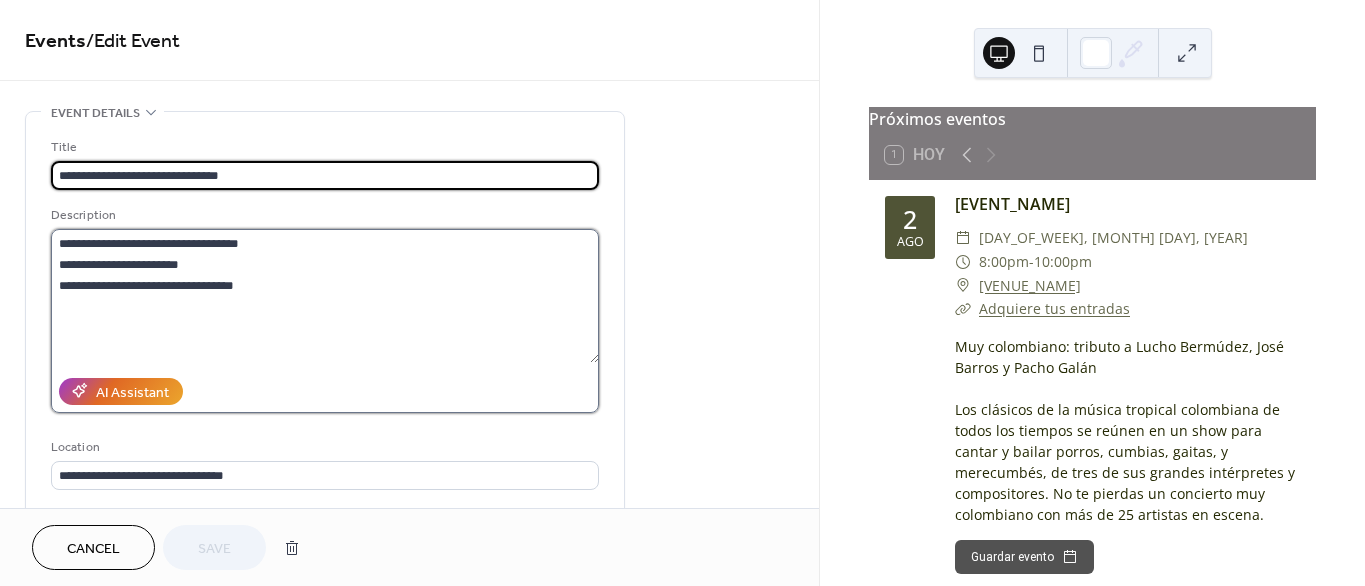 click on "**********" at bounding box center [325, 296] 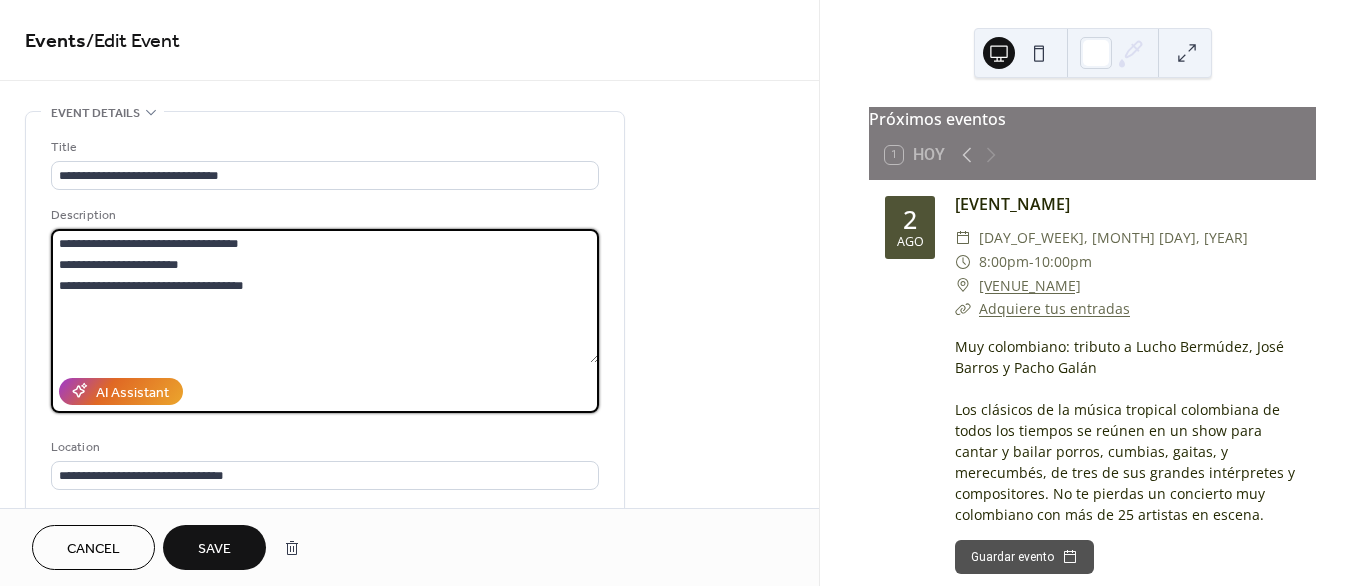 paste on "**********" 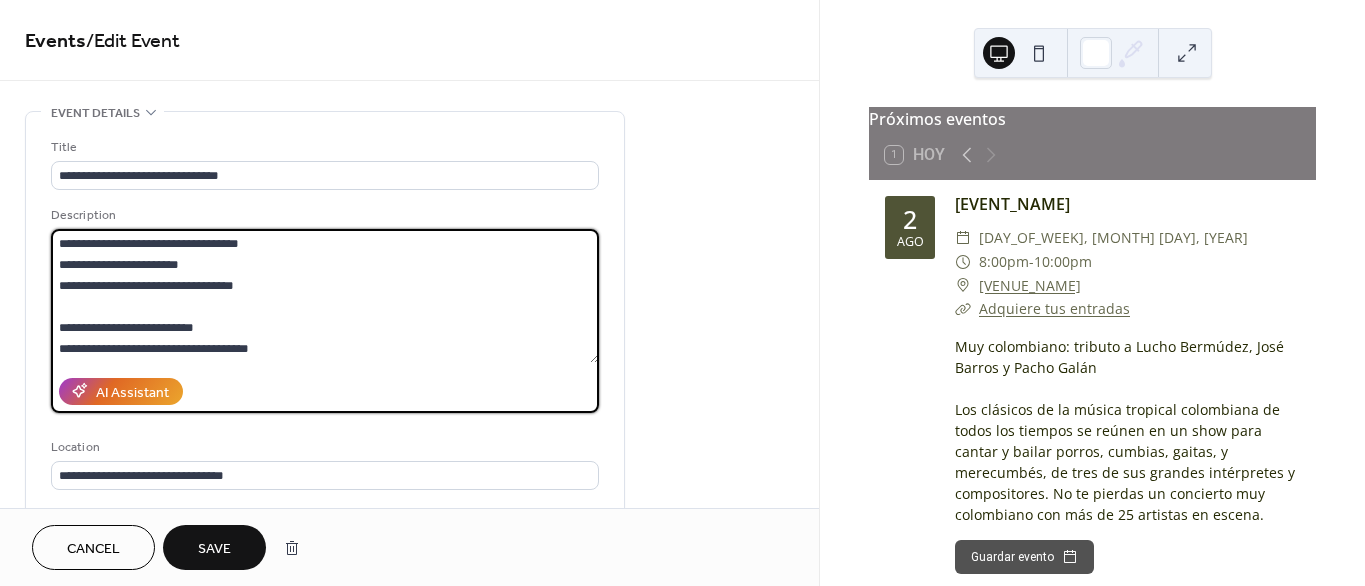 scroll, scrollTop: 83, scrollLeft: 0, axis: vertical 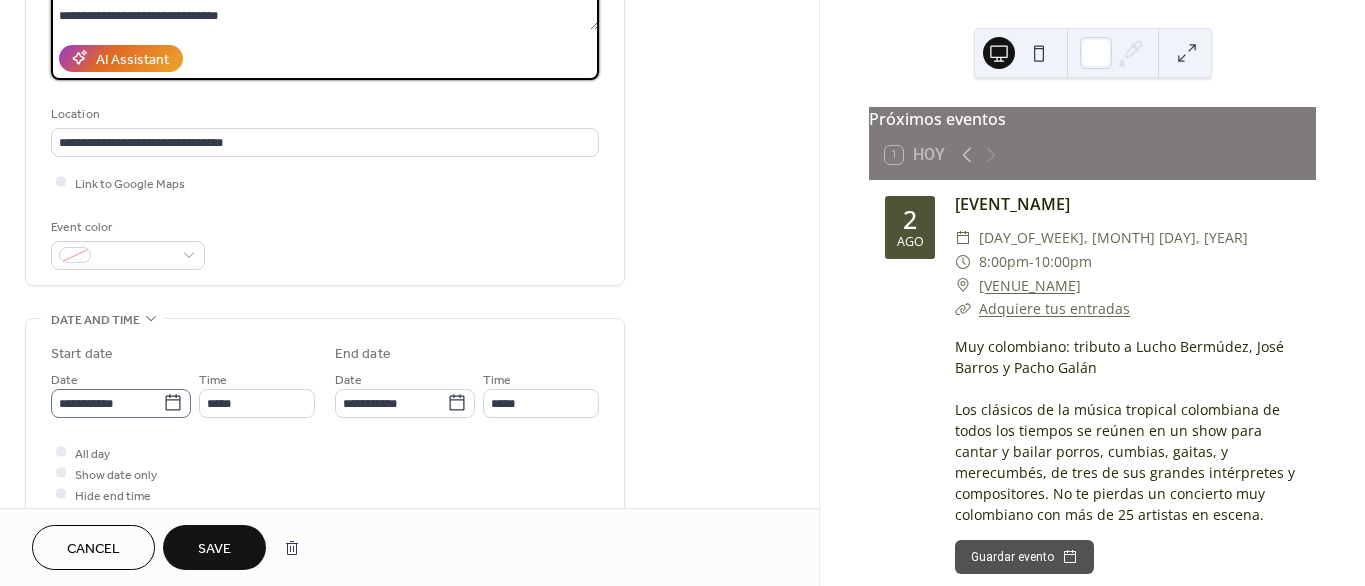 type on "**********" 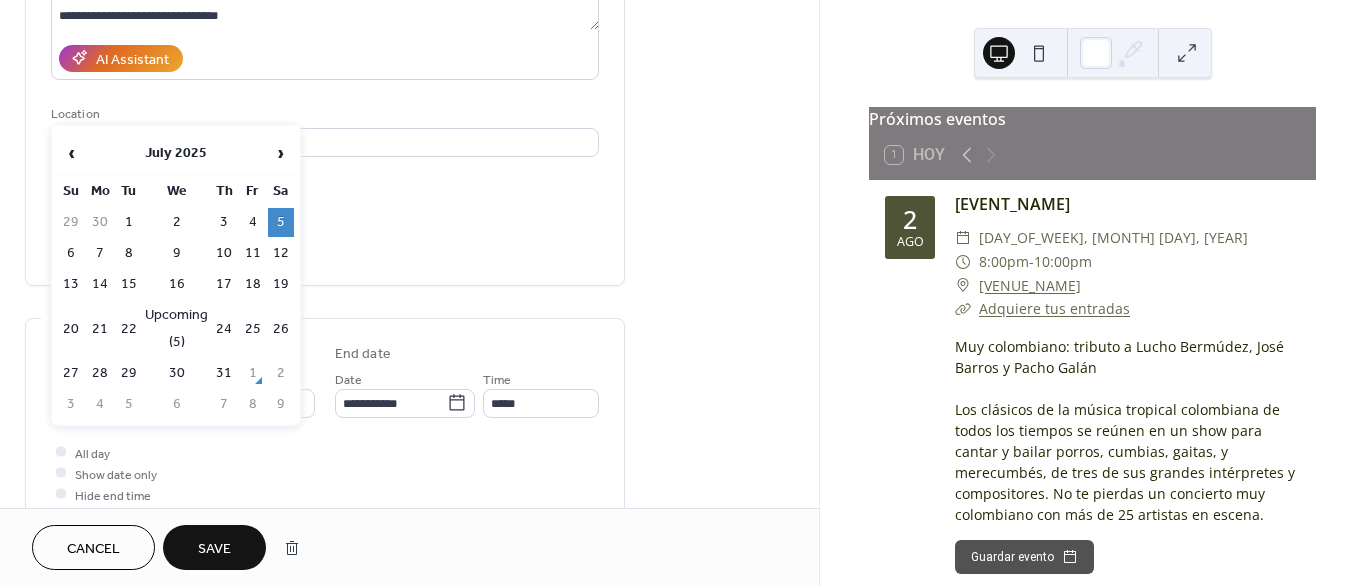 click 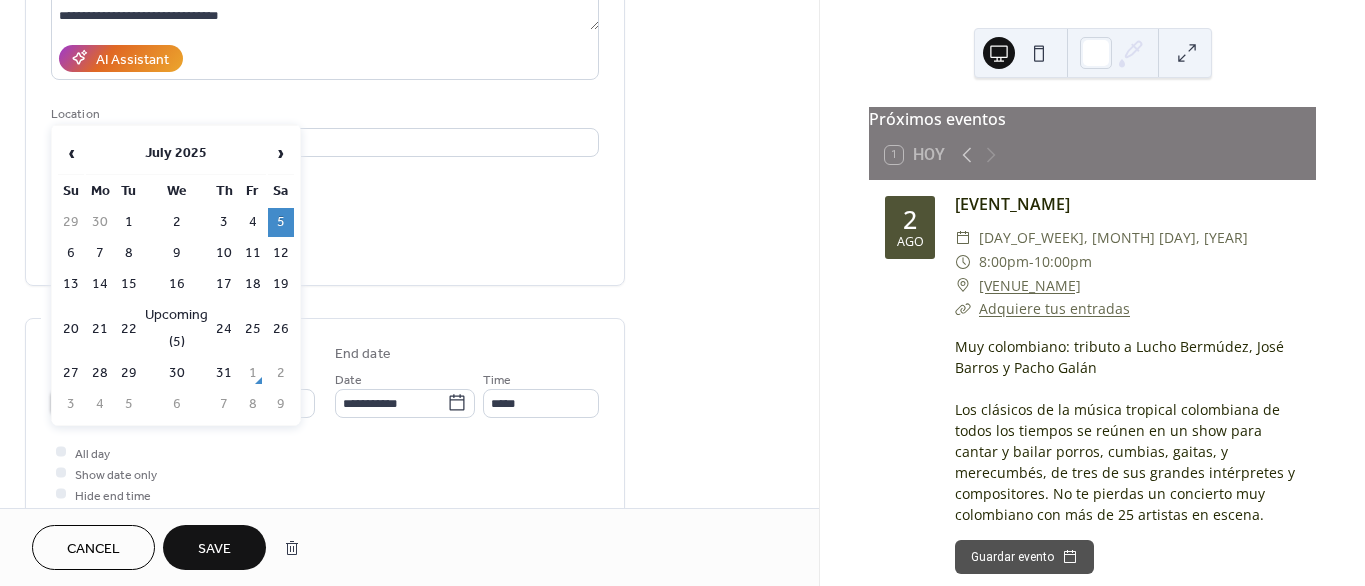 click on "**********" at bounding box center [107, 403] 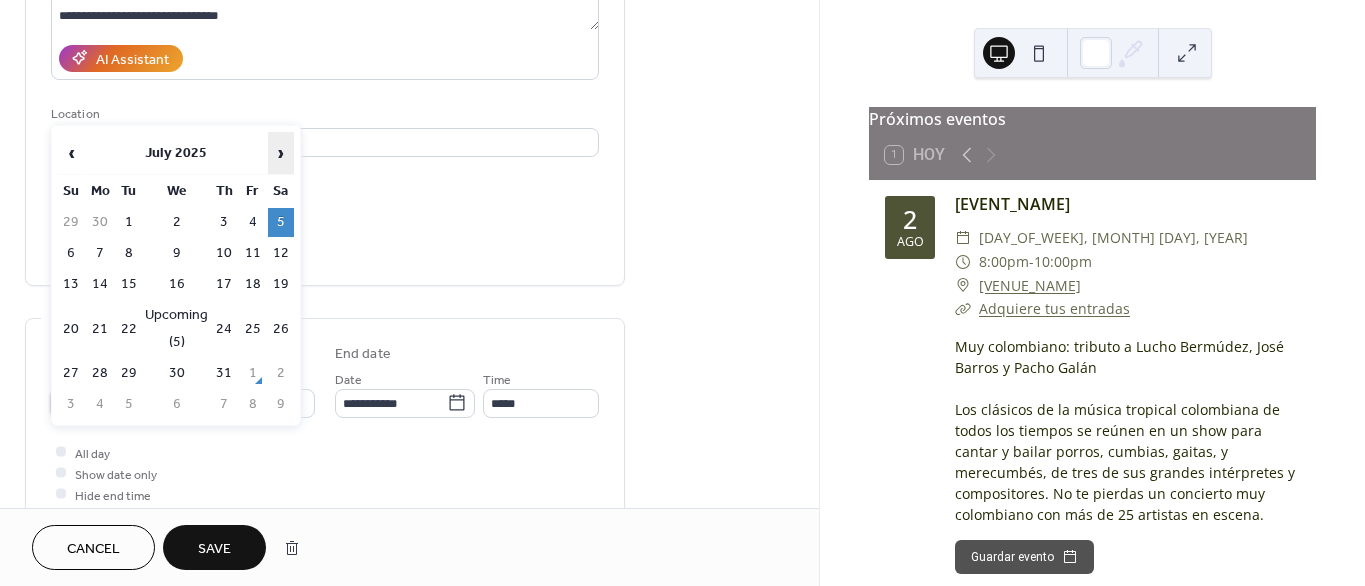 click on "›" at bounding box center (281, 153) 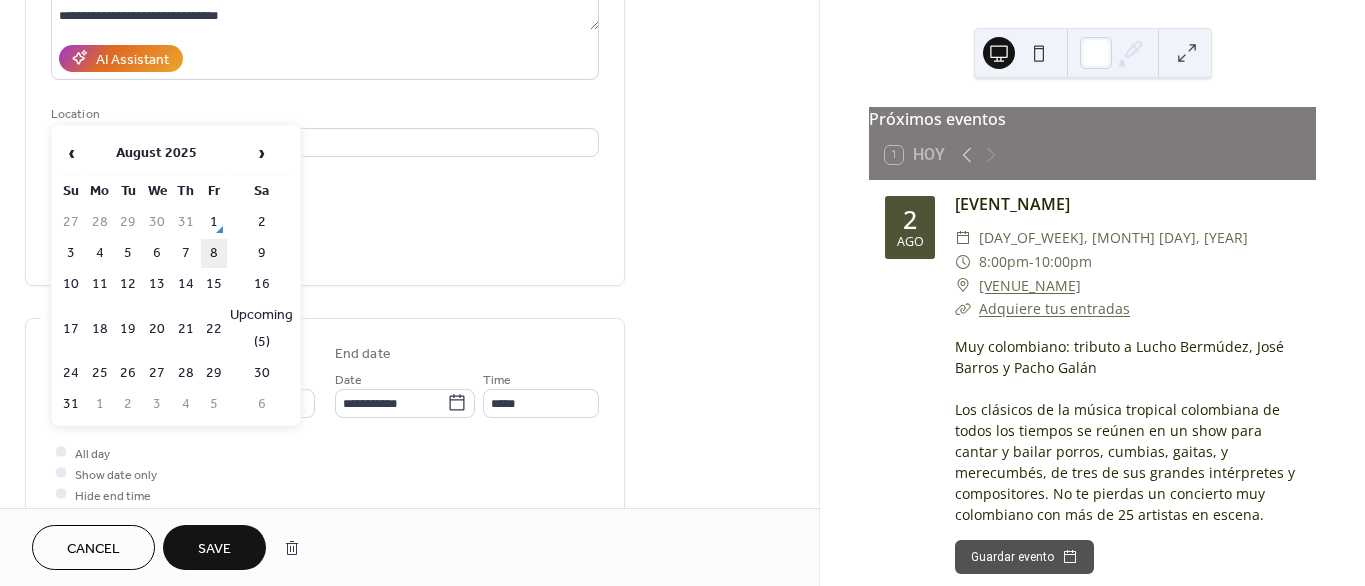 click on "8" at bounding box center [214, 253] 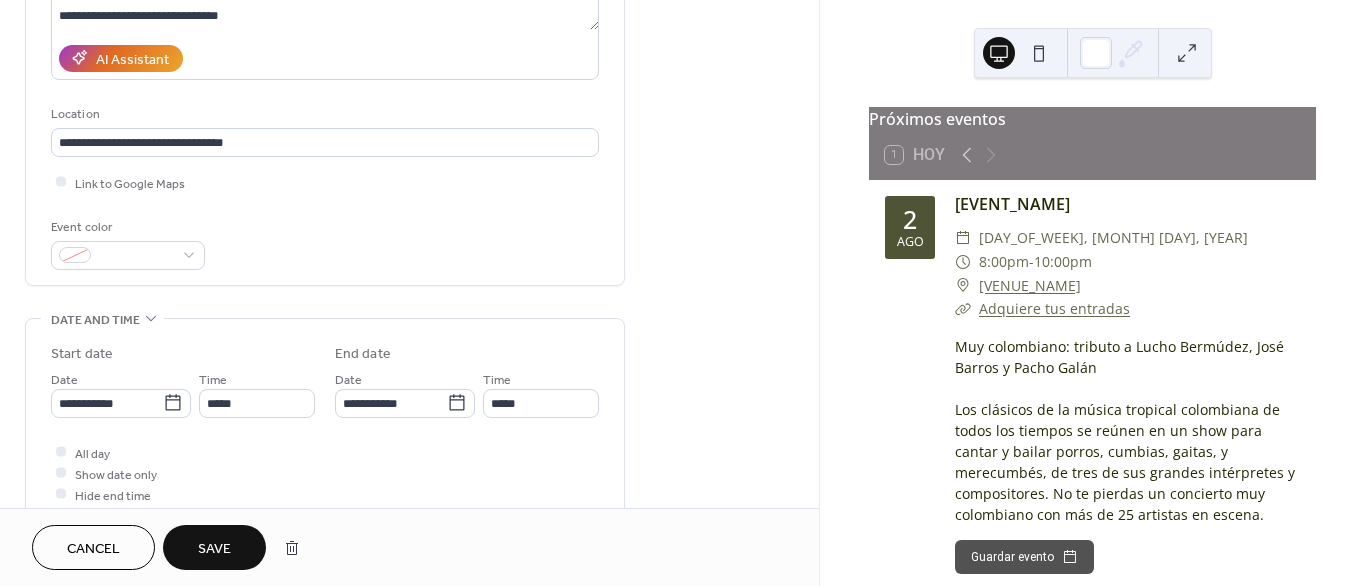 click on "**********" at bounding box center (409, 465) 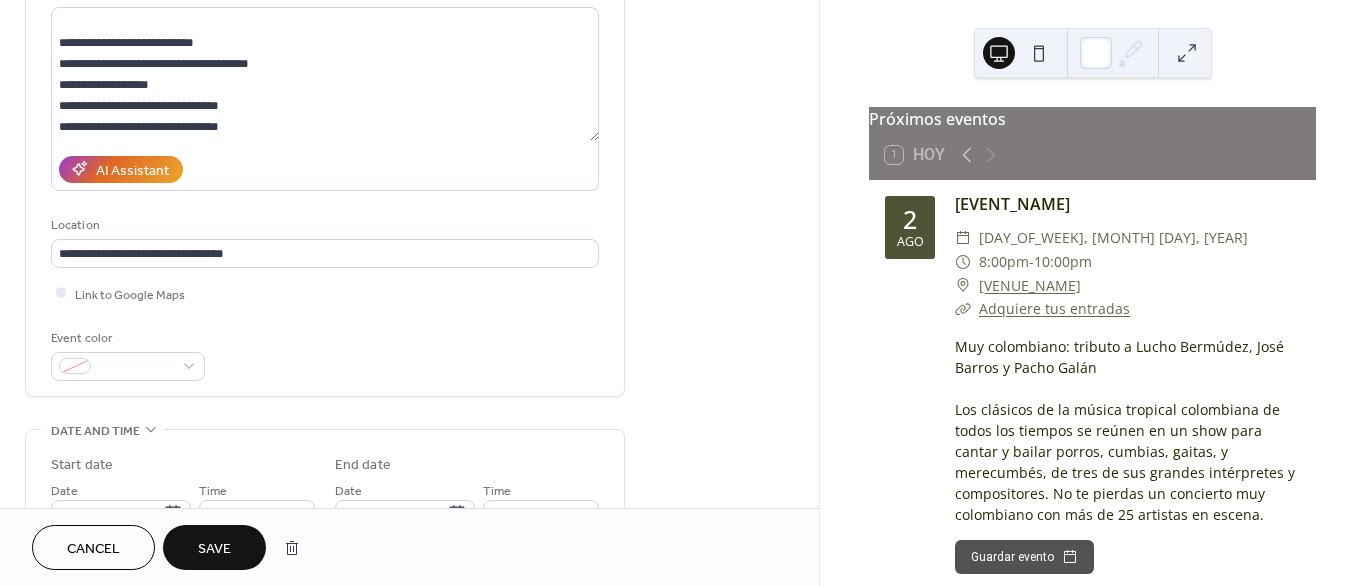 scroll, scrollTop: 333, scrollLeft: 0, axis: vertical 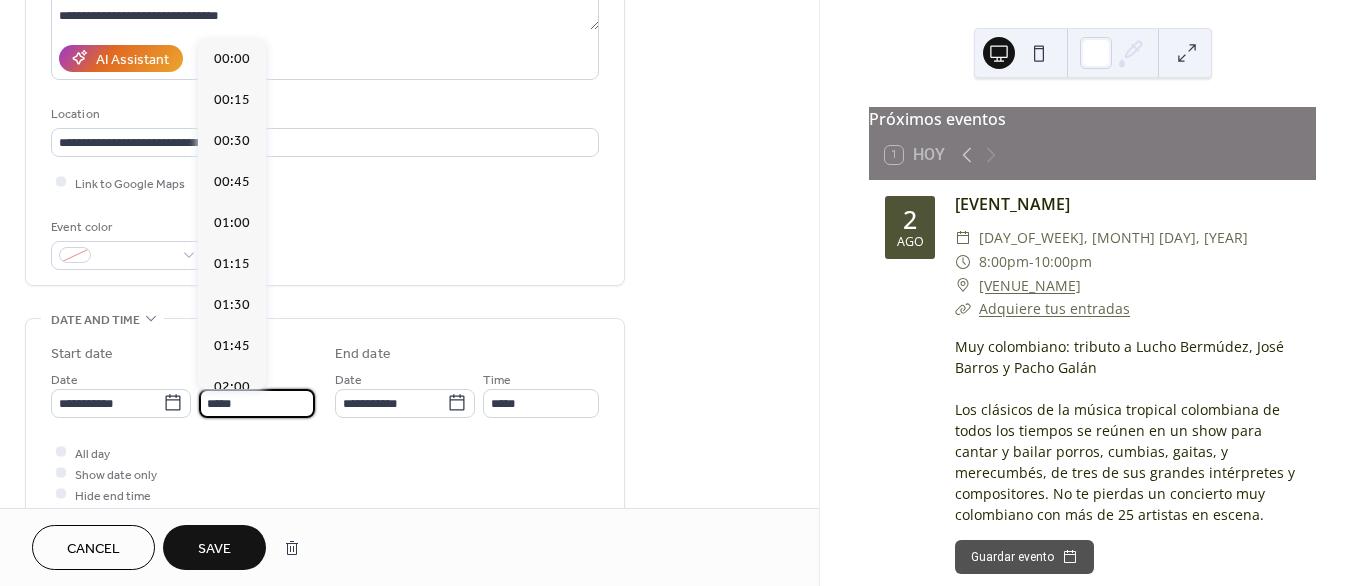 click on "*****" at bounding box center (257, 403) 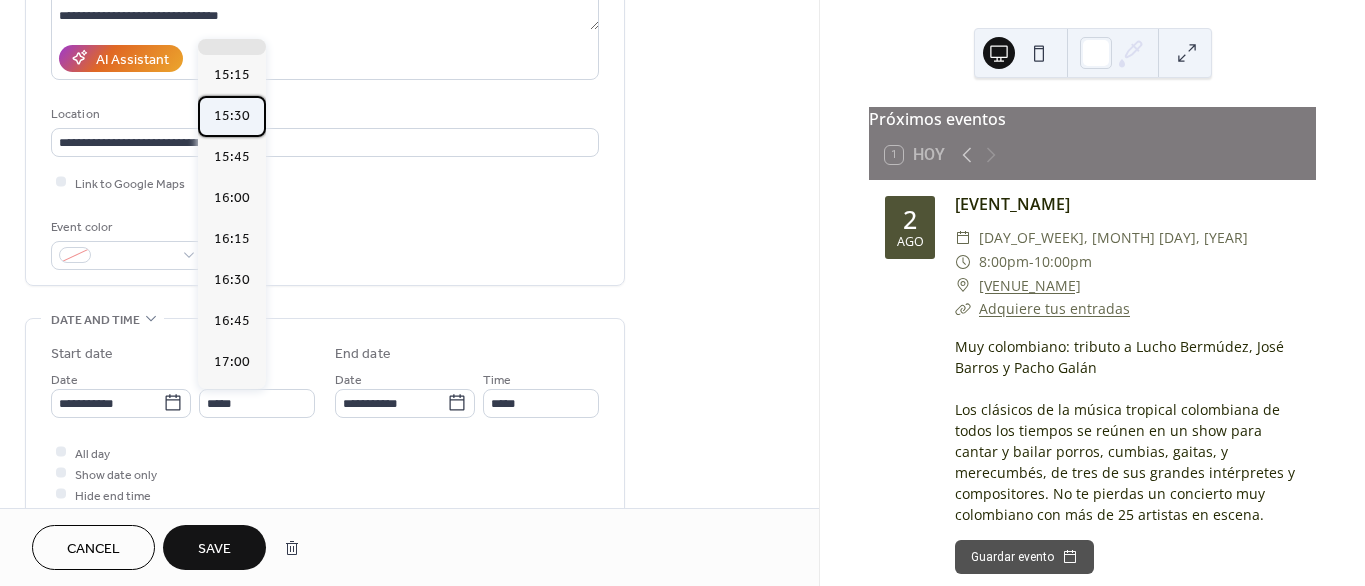 click on "15:30" at bounding box center [232, 115] 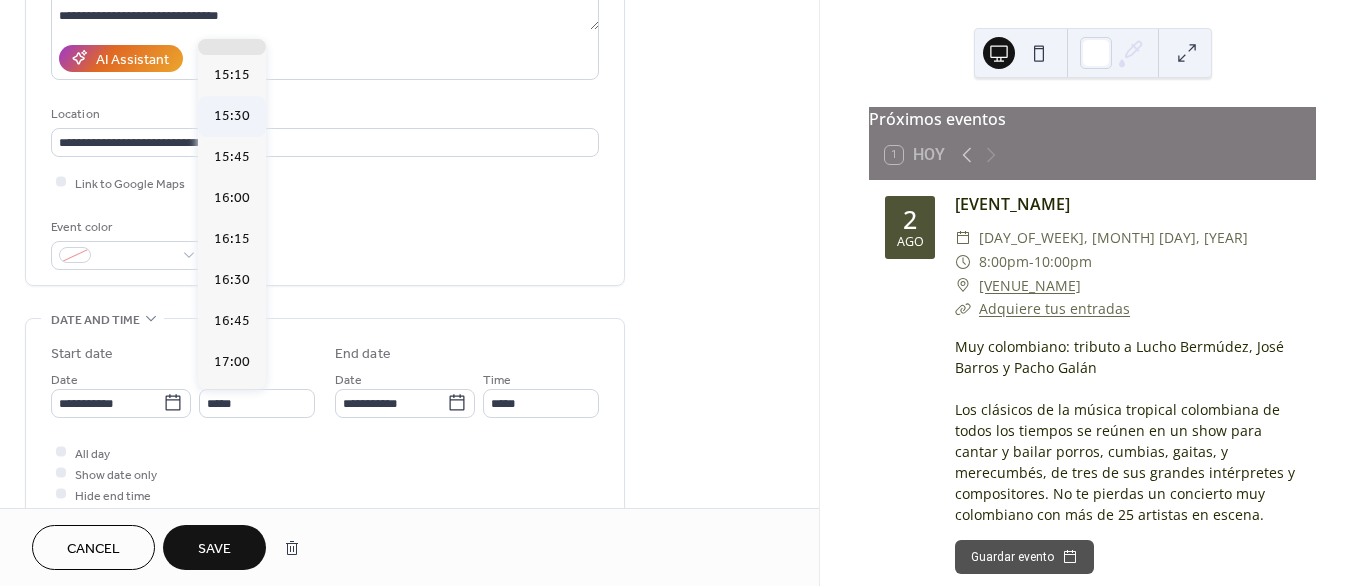 type on "*****" 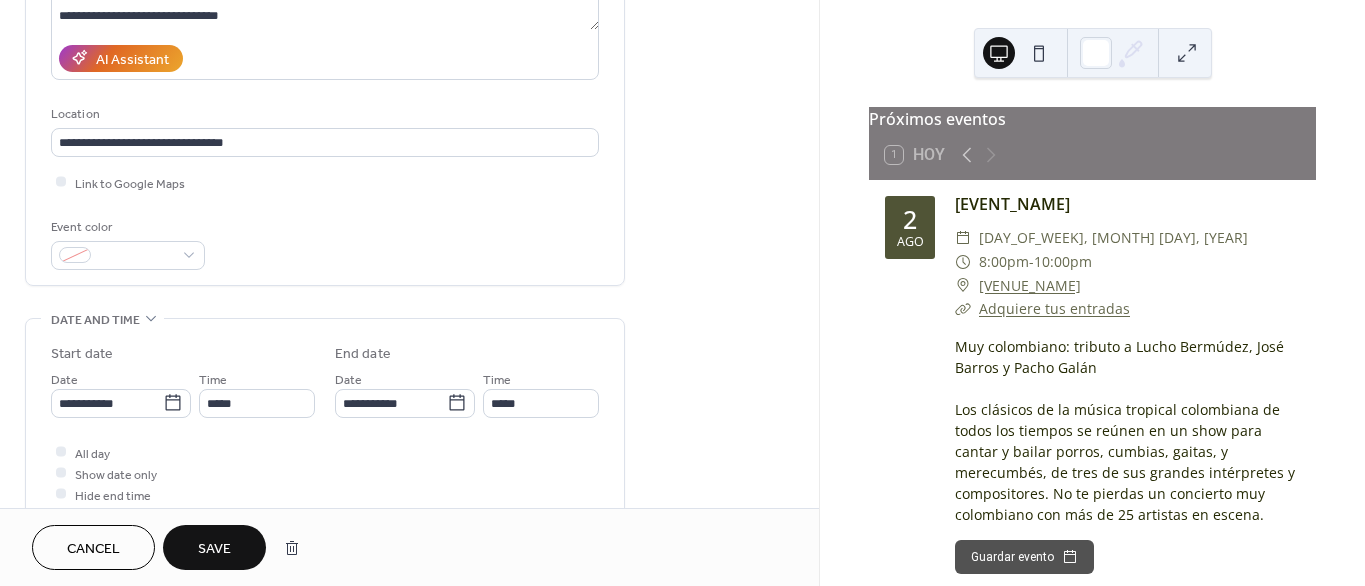 click on "**********" at bounding box center [409, 465] 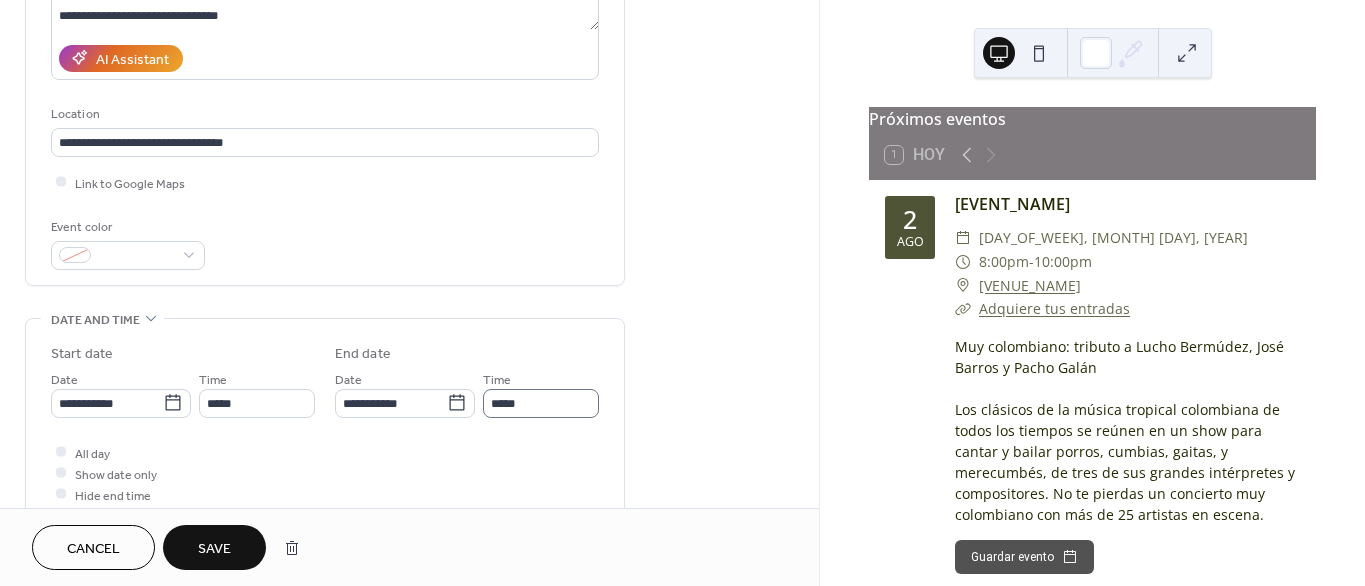 scroll, scrollTop: 111, scrollLeft: 0, axis: vertical 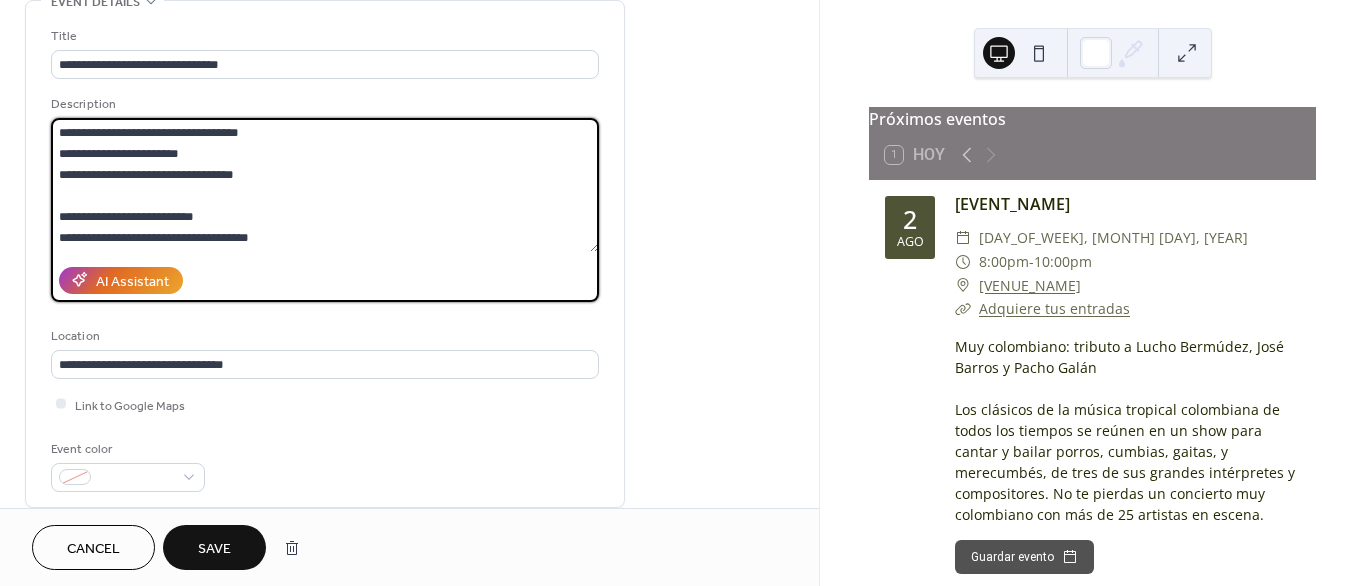 drag, startPoint x: 241, startPoint y: 135, endPoint x: 32, endPoint y: 135, distance: 209 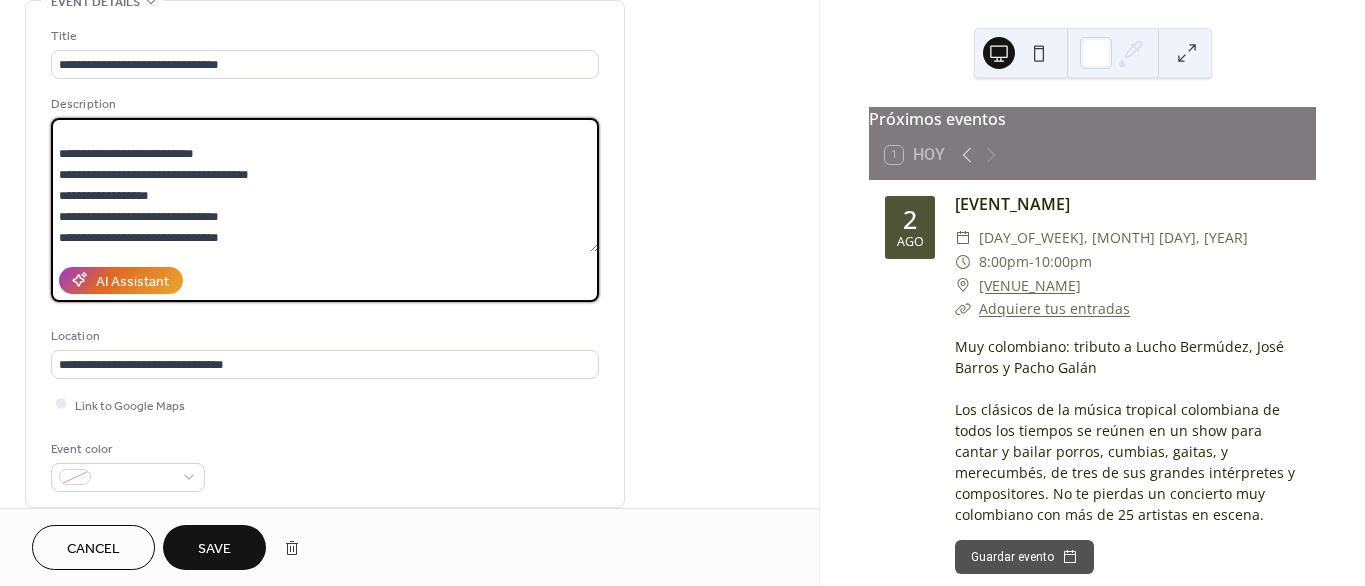 drag, startPoint x: 297, startPoint y: 240, endPoint x: 56, endPoint y: 157, distance: 254.89214 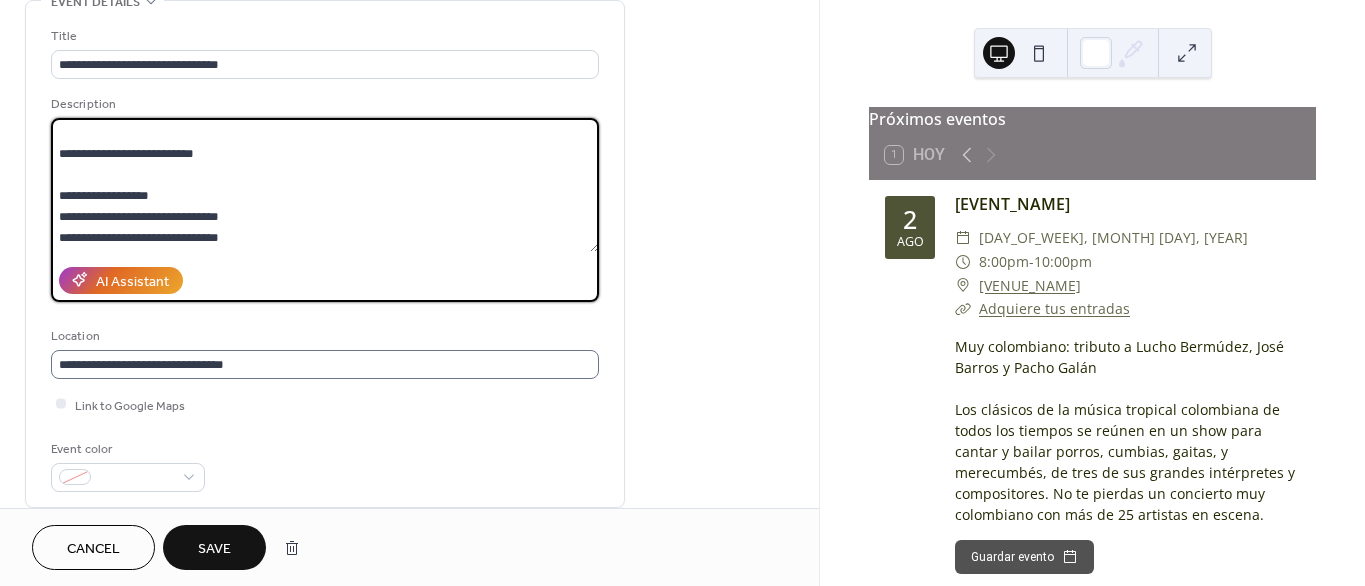 type on "**********" 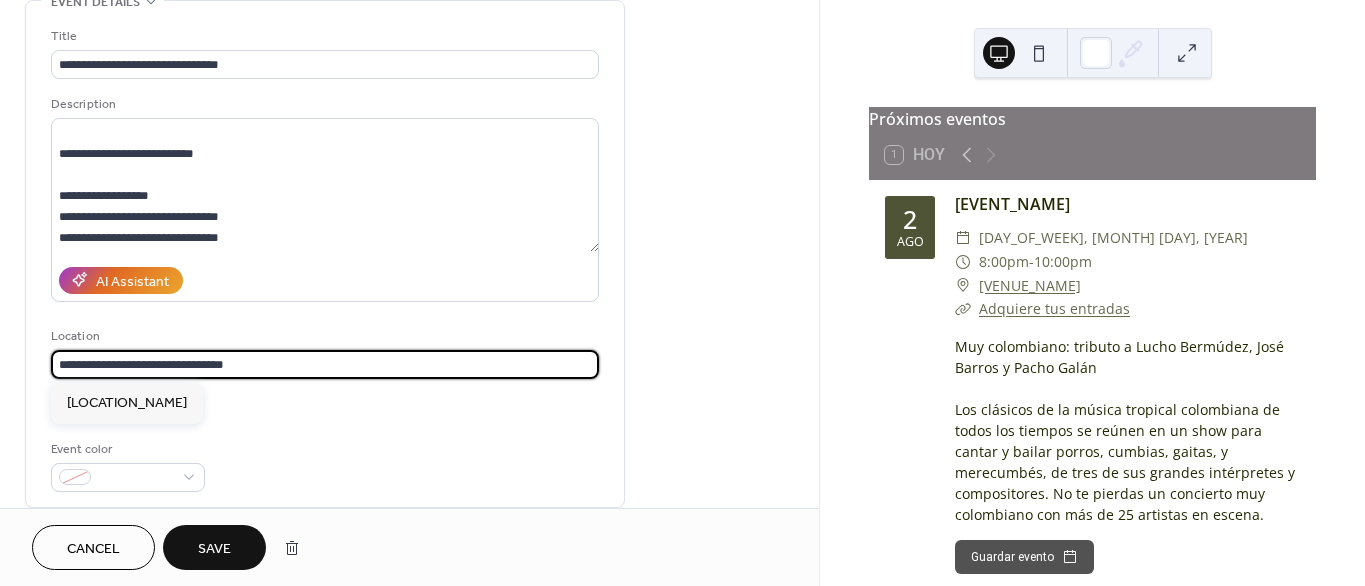drag, startPoint x: 252, startPoint y: 366, endPoint x: 2, endPoint y: 365, distance: 250.002 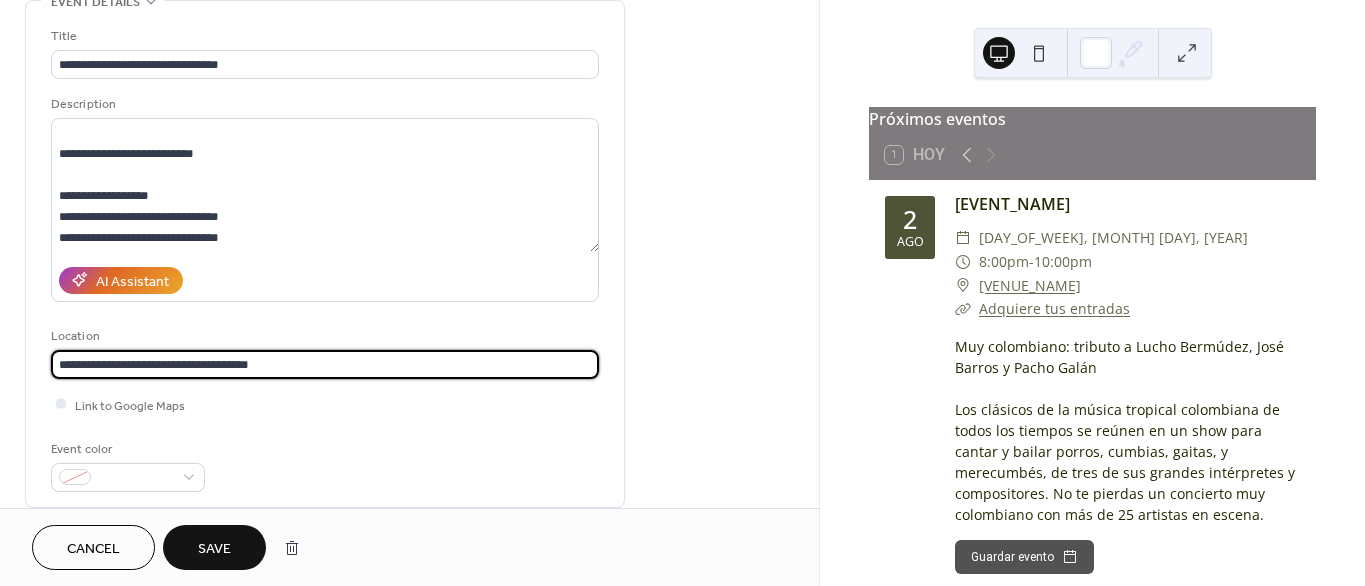 type on "**********" 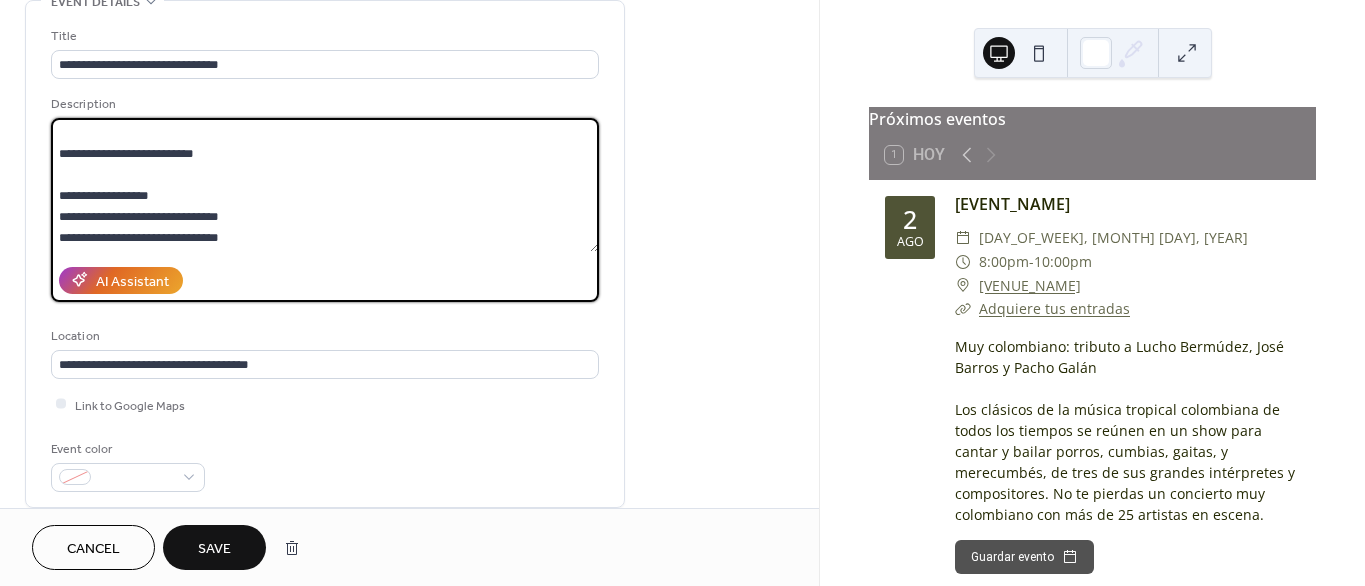 click on "**********" at bounding box center (325, 185) 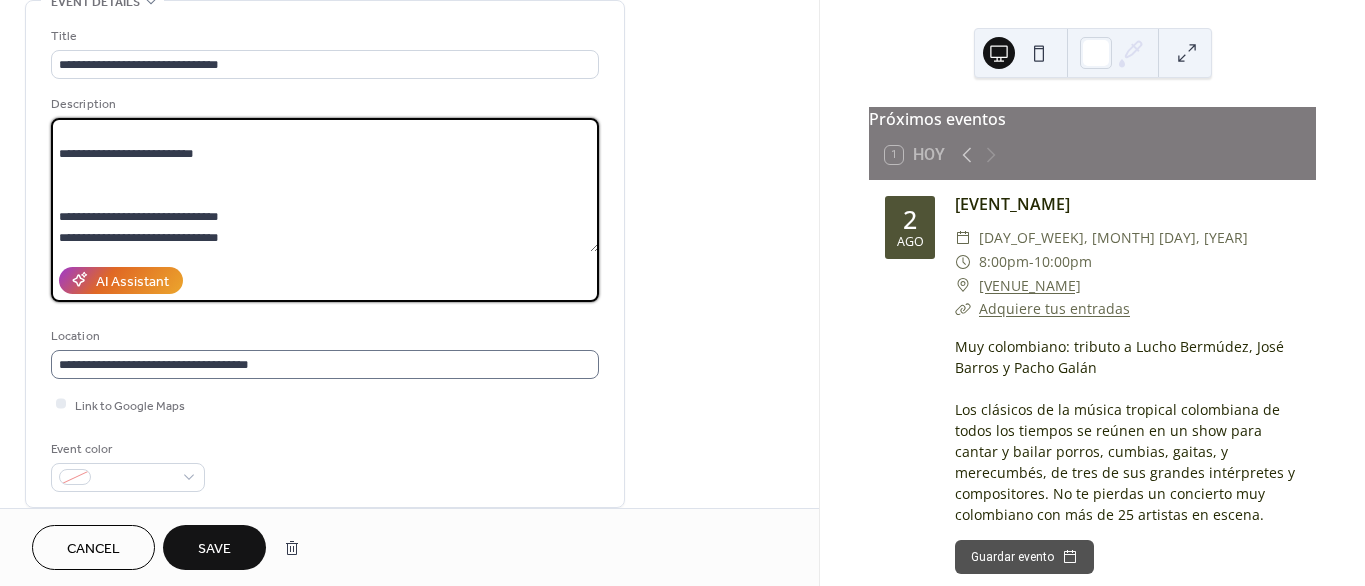 type on "**********" 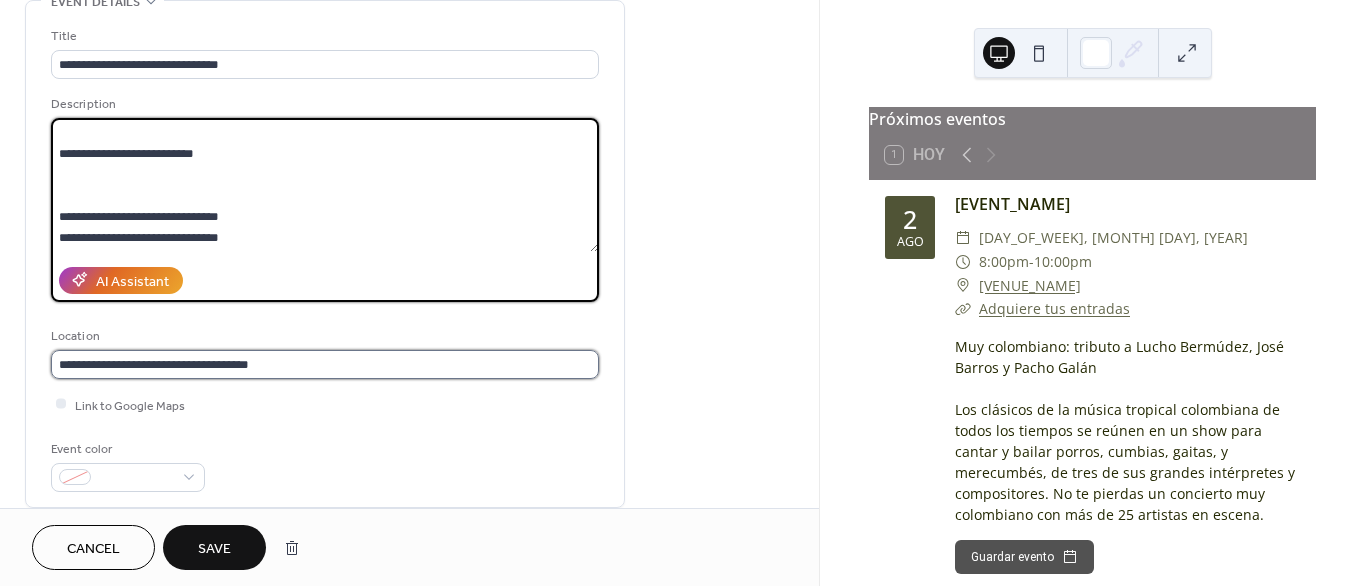 click on "**********" at bounding box center [325, 364] 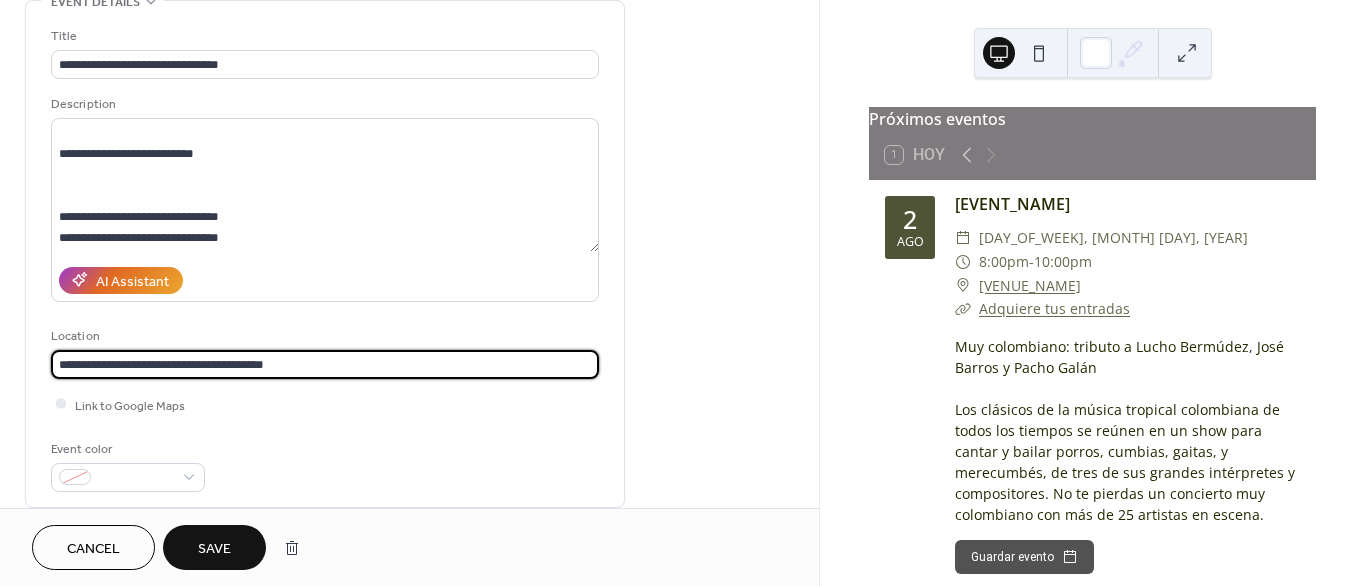 paste on "**********" 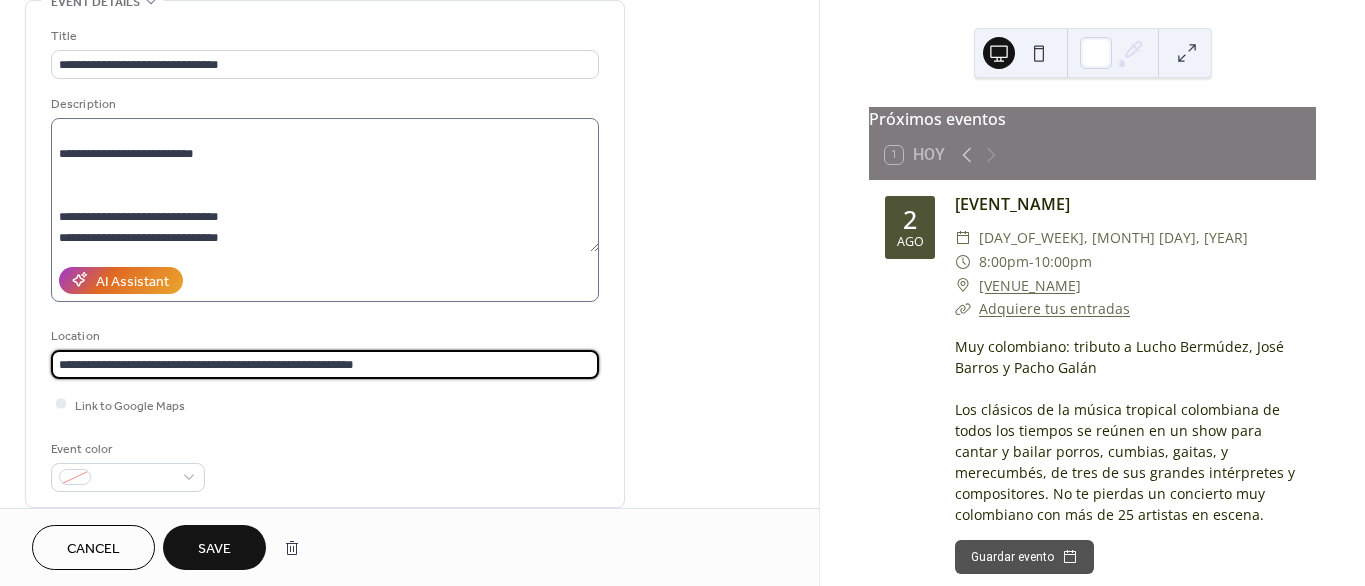 type on "**********" 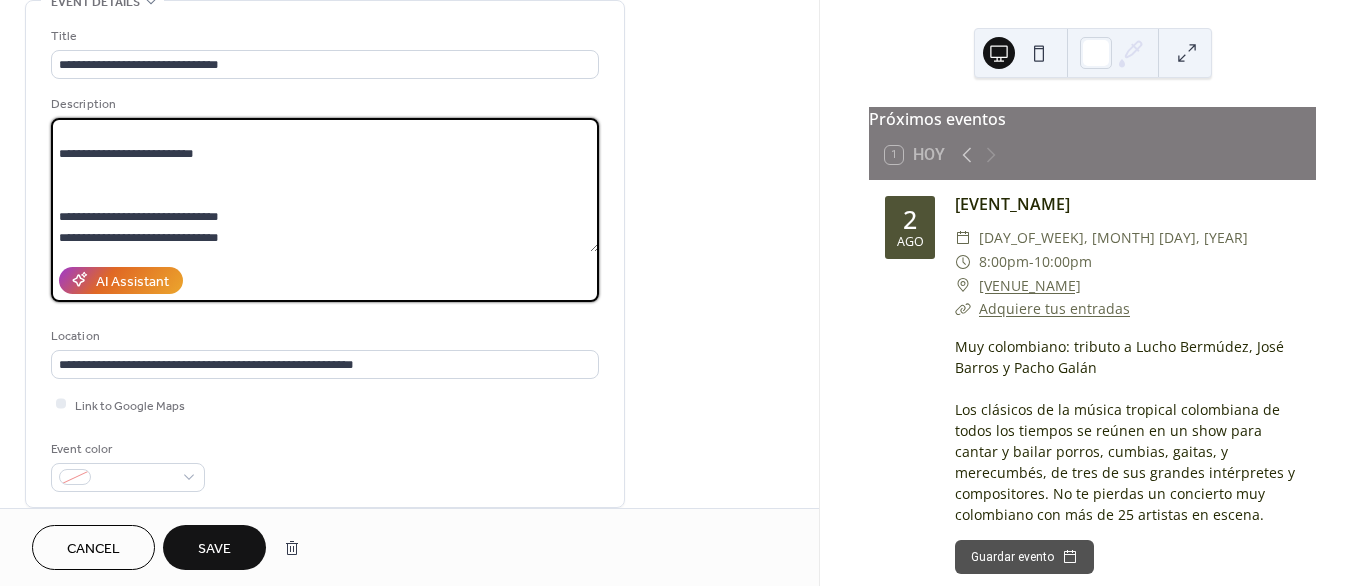 scroll, scrollTop: 0, scrollLeft: 0, axis: both 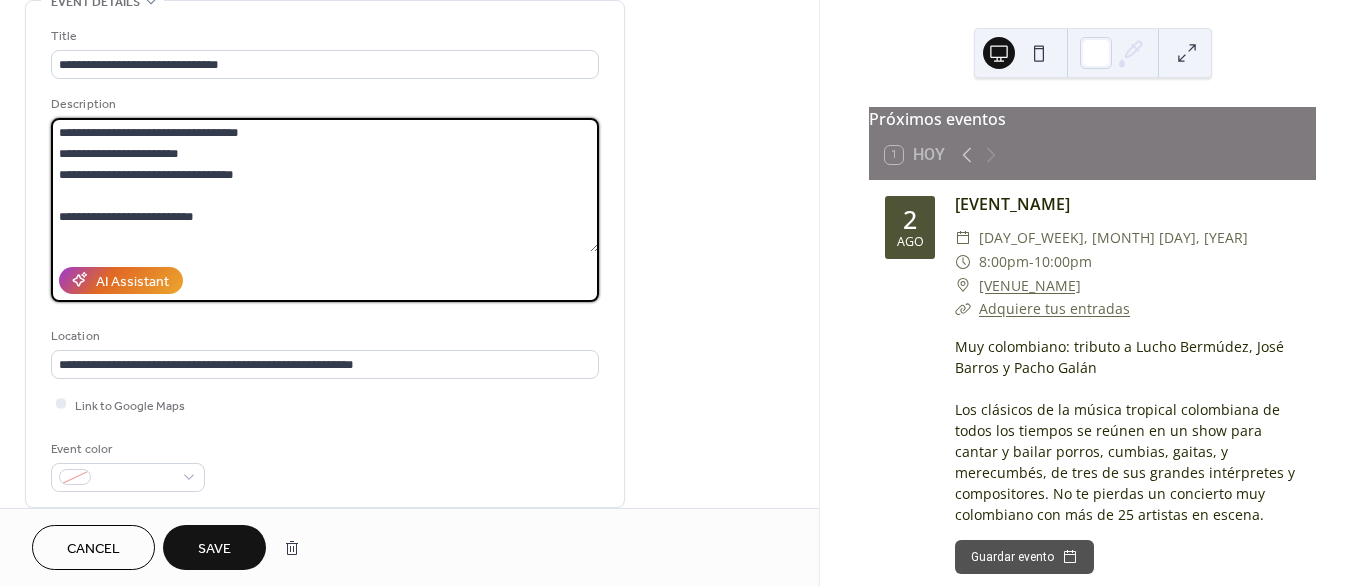 drag, startPoint x: 220, startPoint y: 134, endPoint x: 48, endPoint y: 144, distance: 172.29045 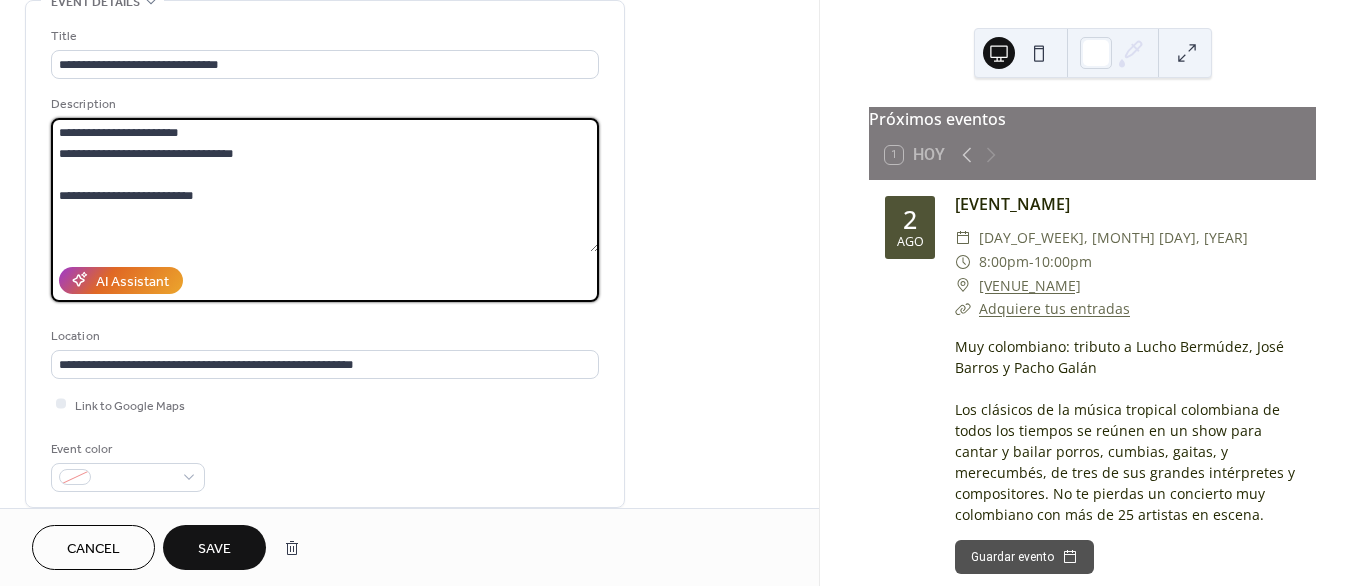 drag, startPoint x: 153, startPoint y: 188, endPoint x: 26, endPoint y: 180, distance: 127.25172 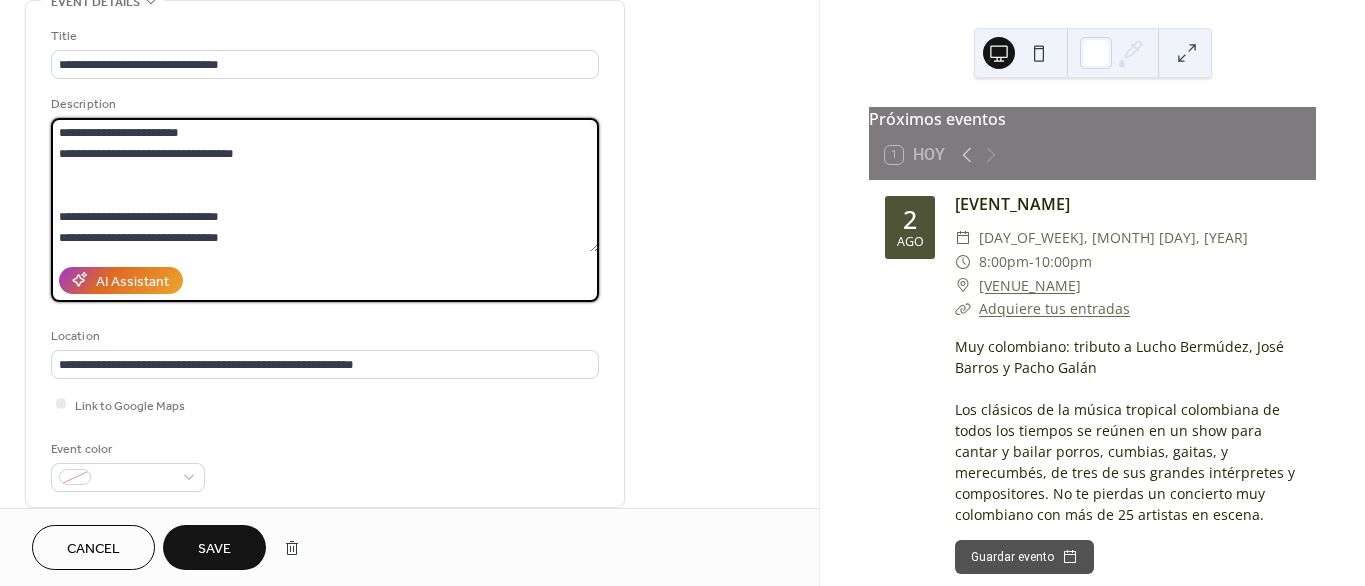drag, startPoint x: 135, startPoint y: 192, endPoint x: 21, endPoint y: 171, distance: 115.918076 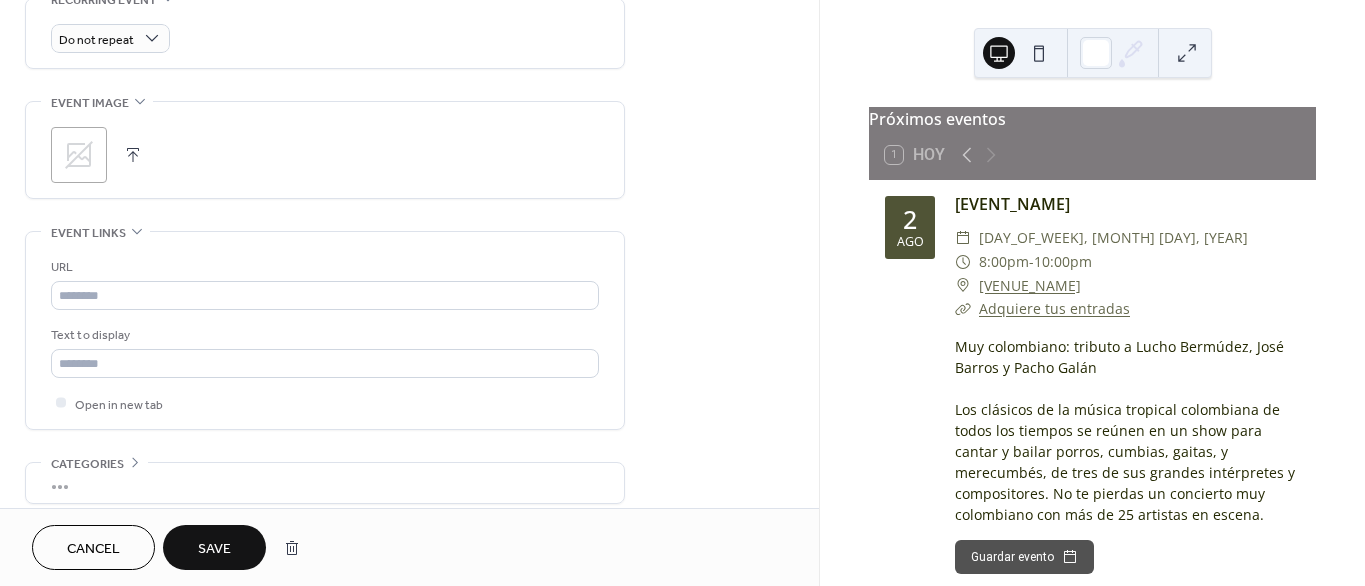 scroll, scrollTop: 978, scrollLeft: 0, axis: vertical 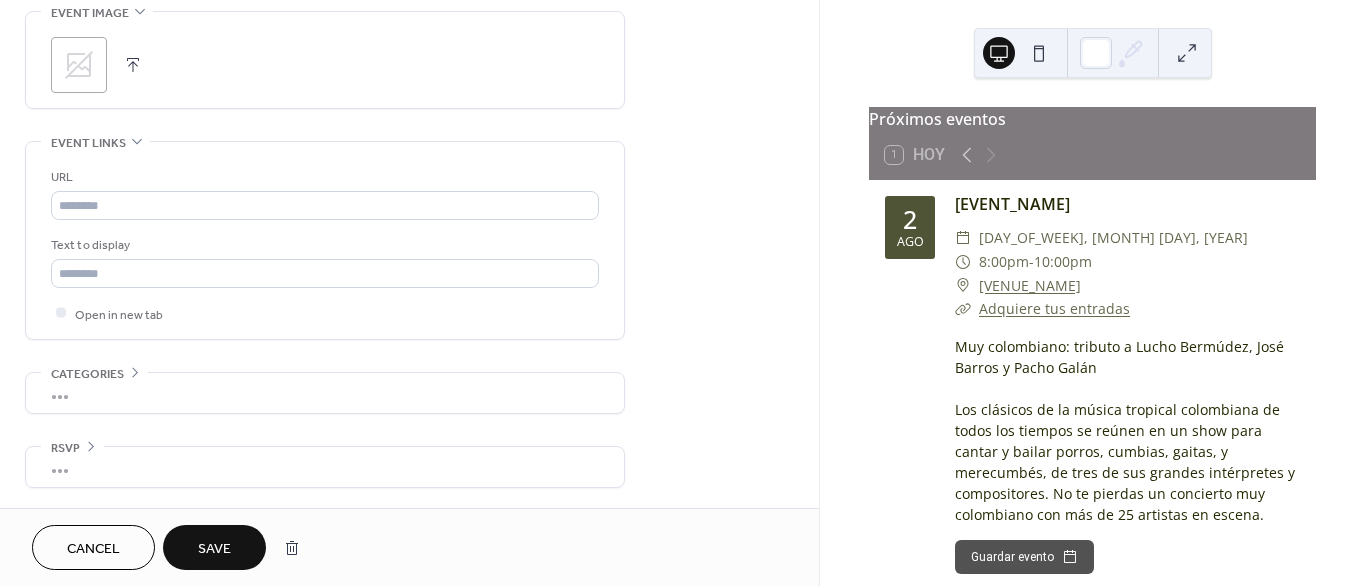 type on "**********" 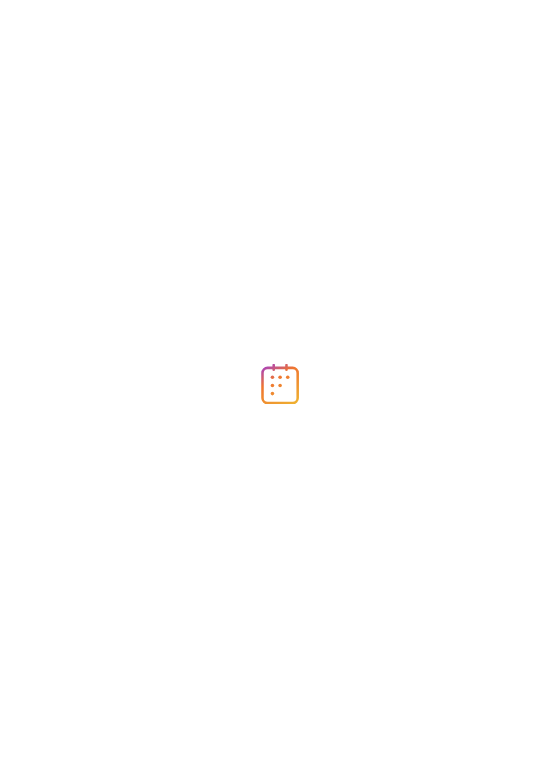 scroll, scrollTop: 0, scrollLeft: 0, axis: both 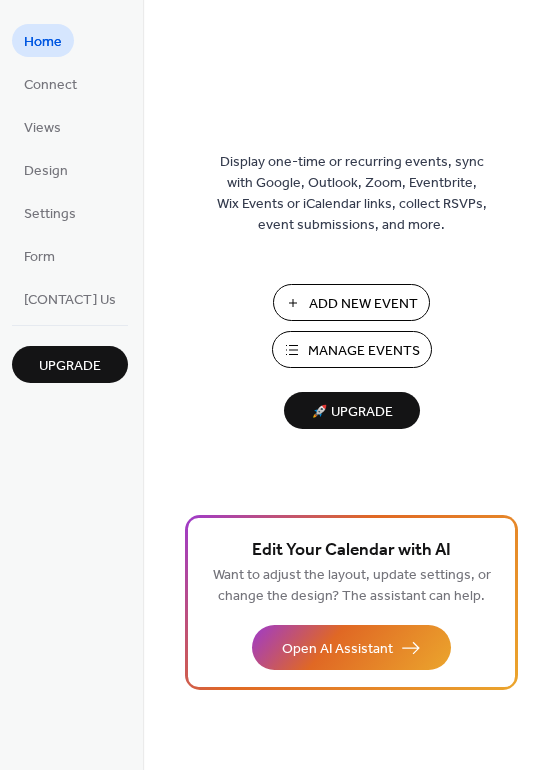 click on "Manage Events" at bounding box center [364, 351] 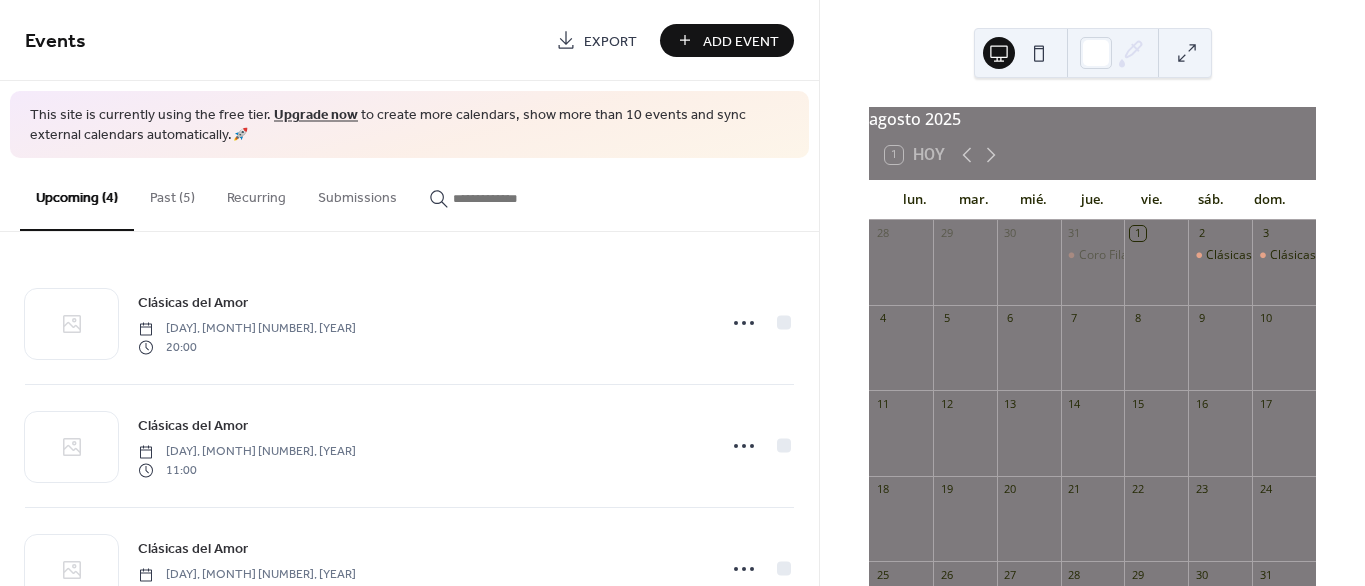 scroll, scrollTop: 0, scrollLeft: 0, axis: both 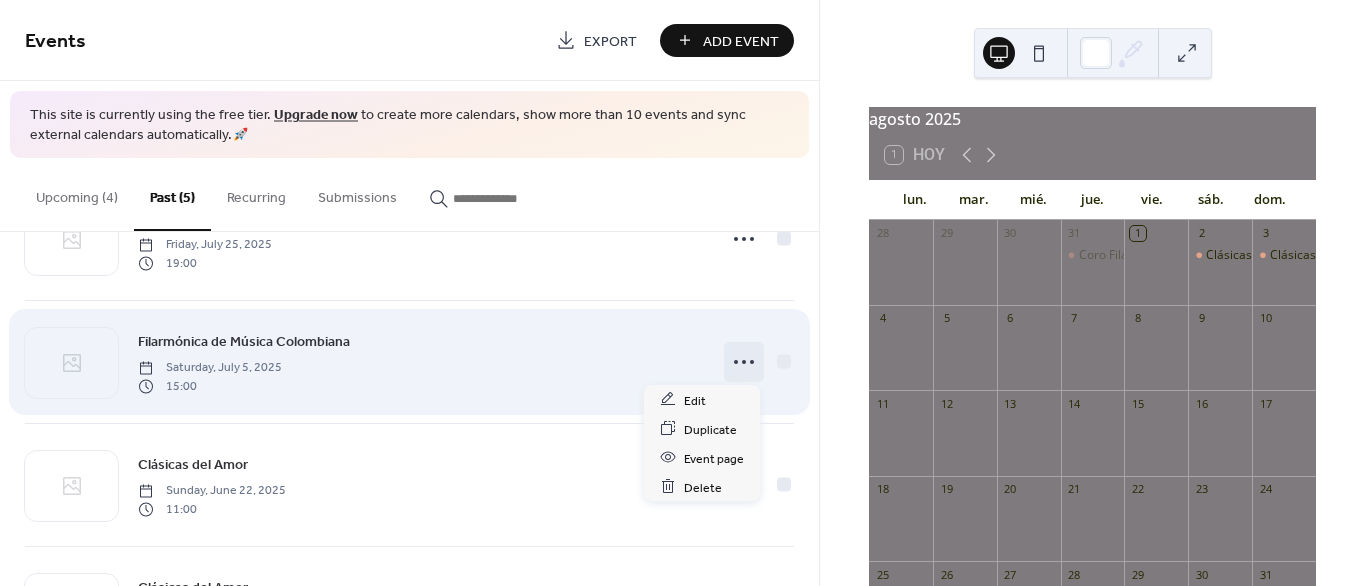 click 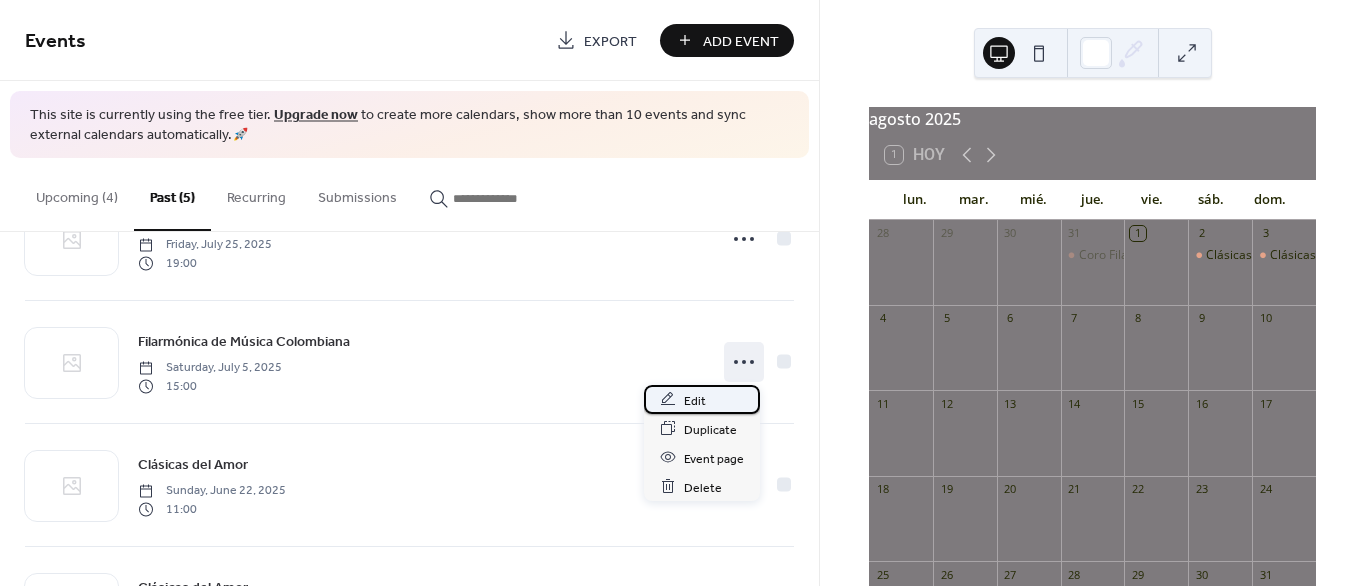 click on "Edit" at bounding box center (695, 400) 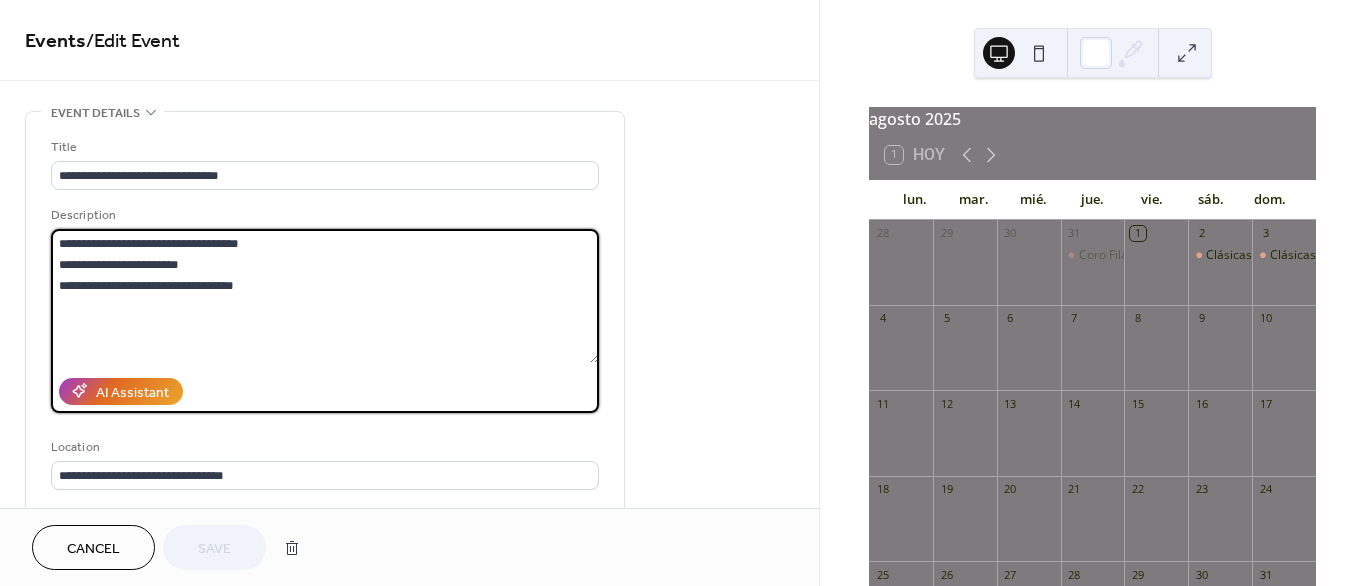 drag, startPoint x: 285, startPoint y: 282, endPoint x: -2, endPoint y: 216, distance: 294.4911 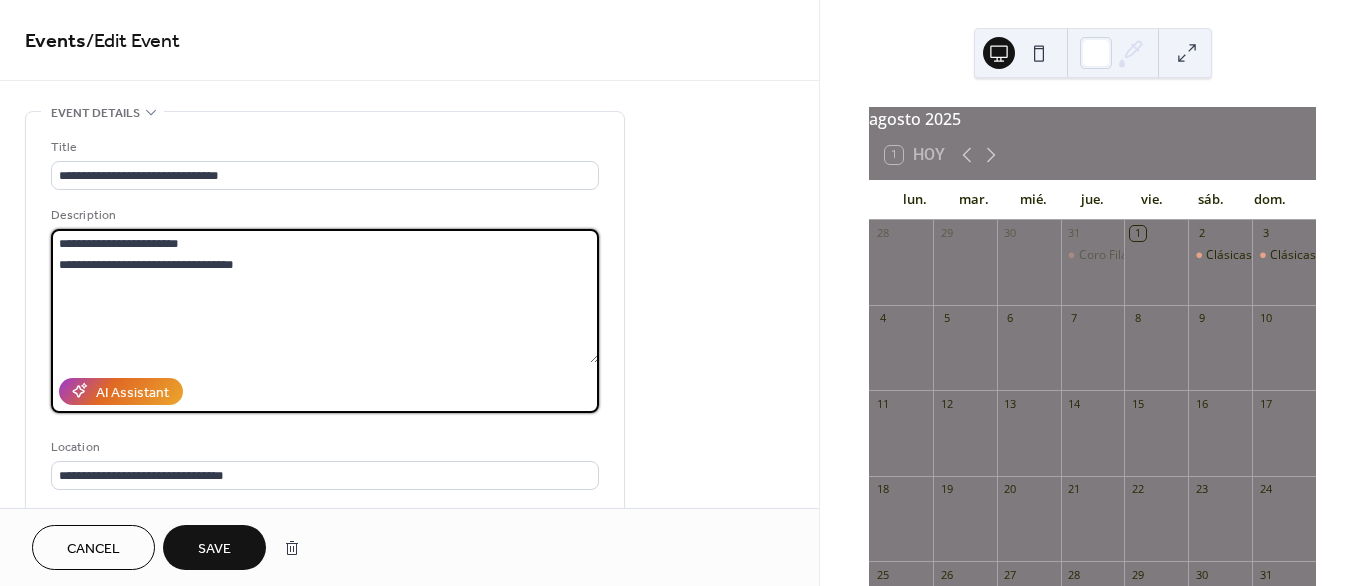 click on "**********" at bounding box center [325, 296] 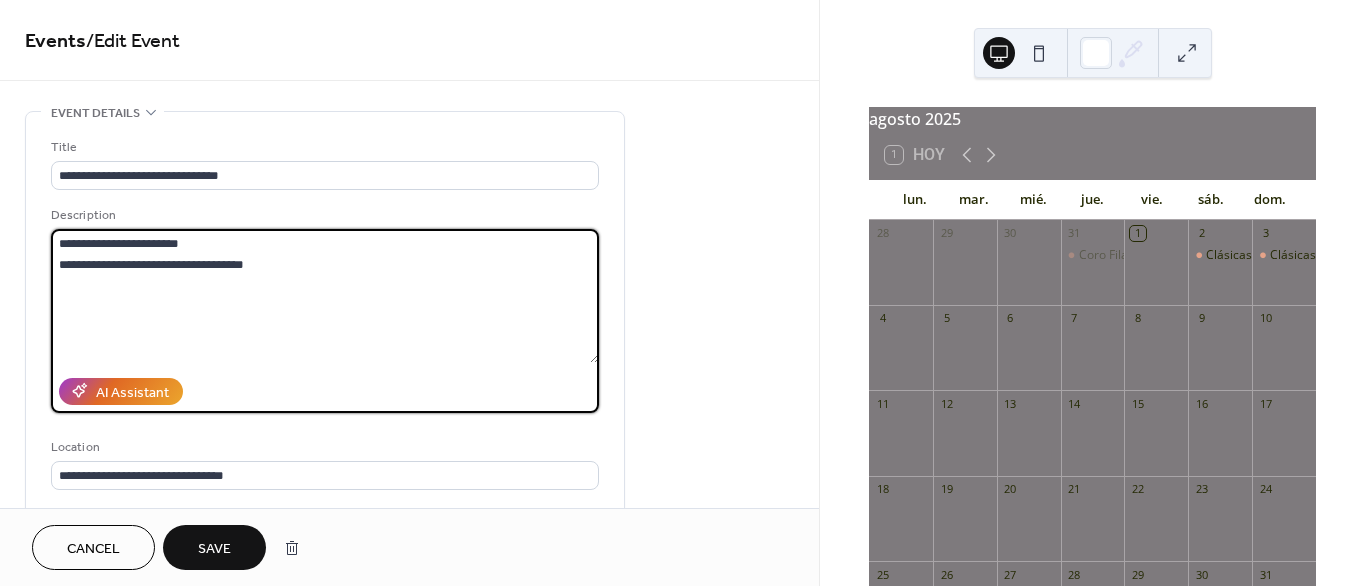 paste on "**********" 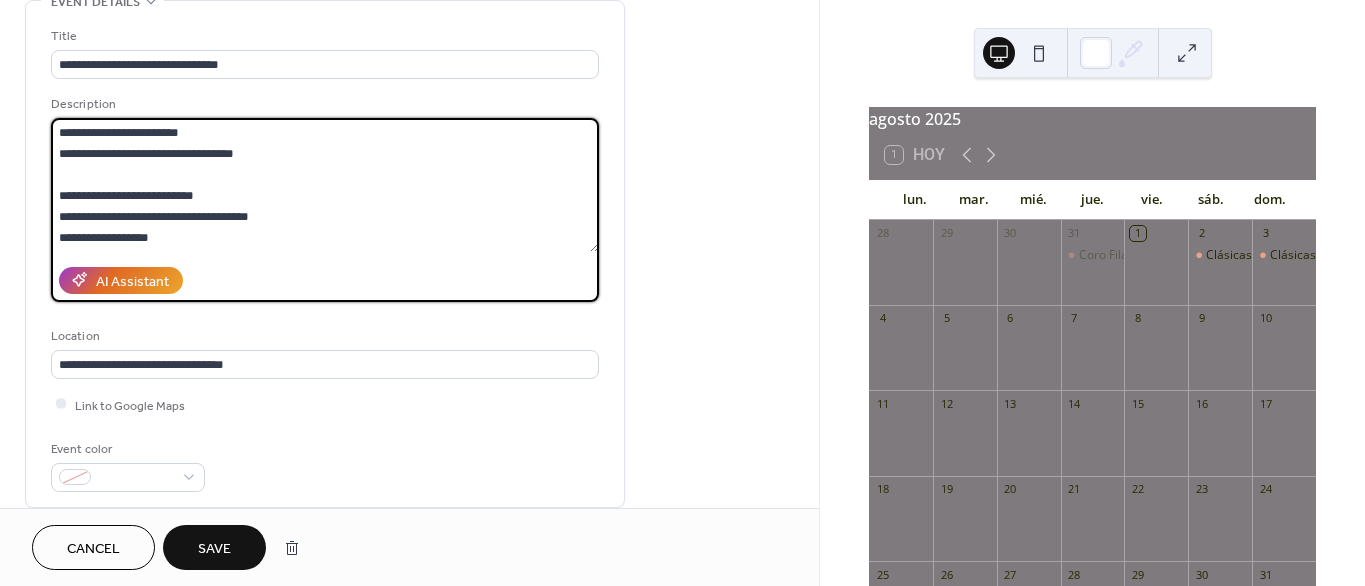 scroll, scrollTop: 555, scrollLeft: 0, axis: vertical 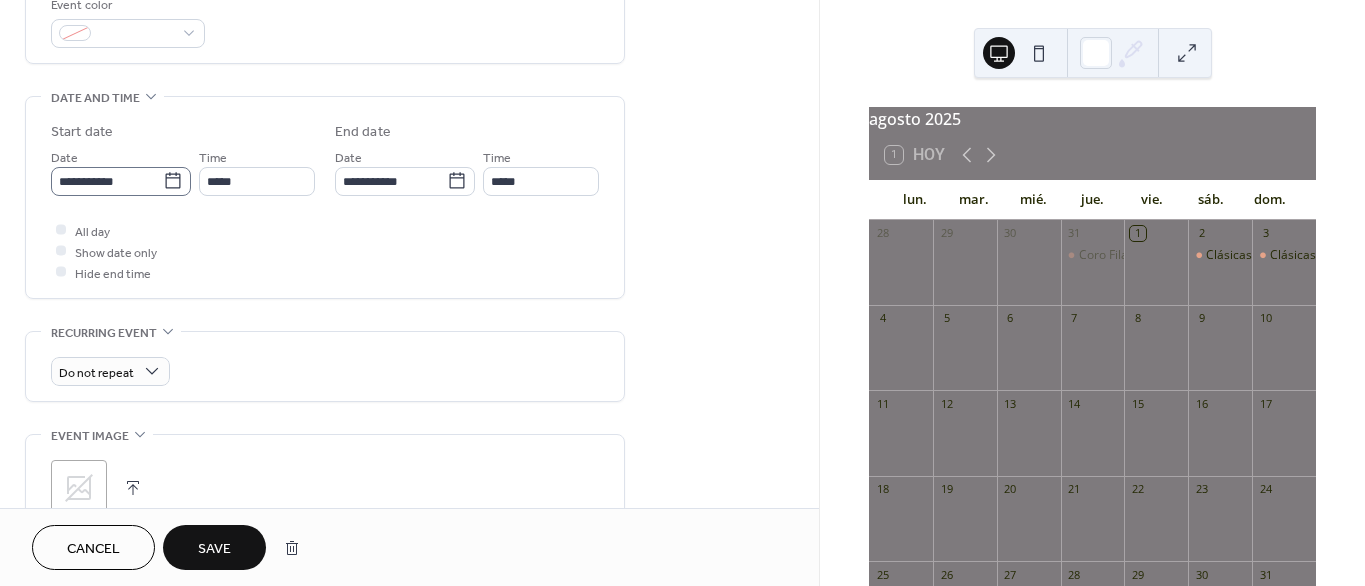 type on "**********" 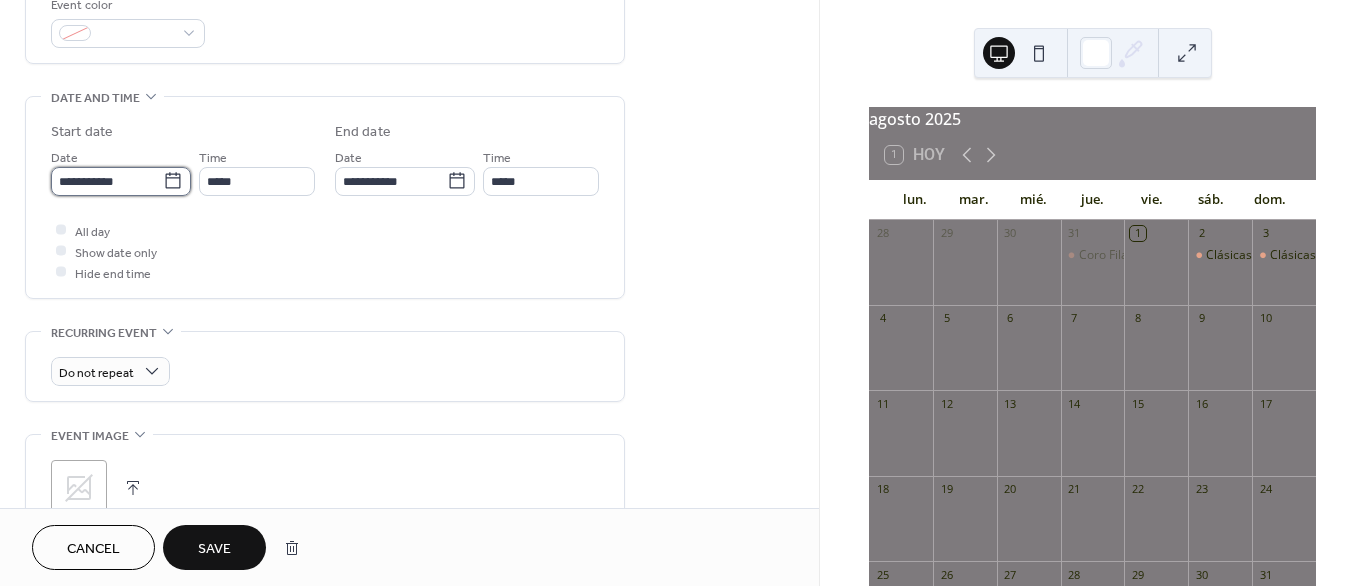 click on "**********" at bounding box center [107, 181] 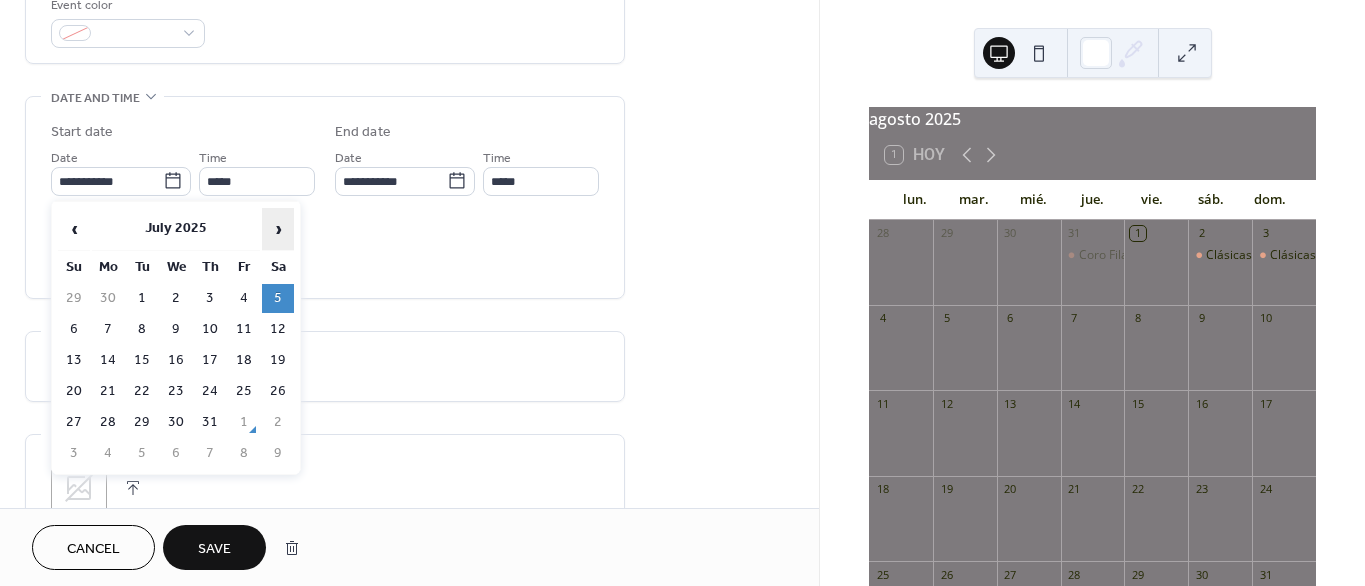 click on "›" at bounding box center (278, 229) 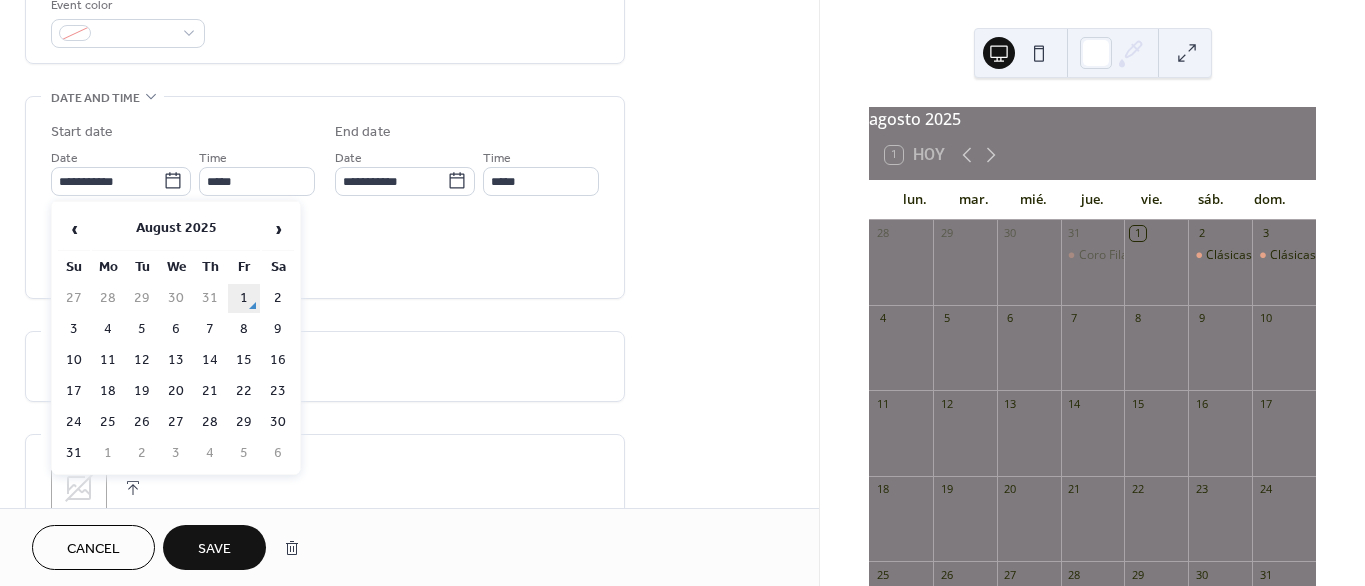 click on "1" at bounding box center [244, 298] 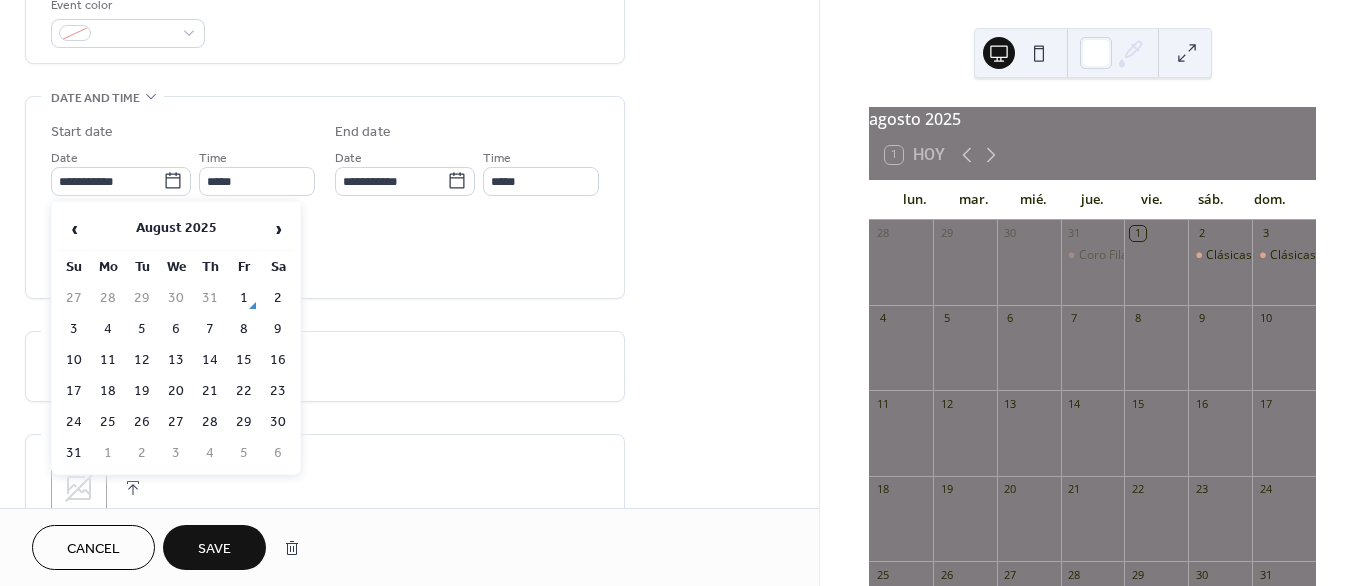 type on "**********" 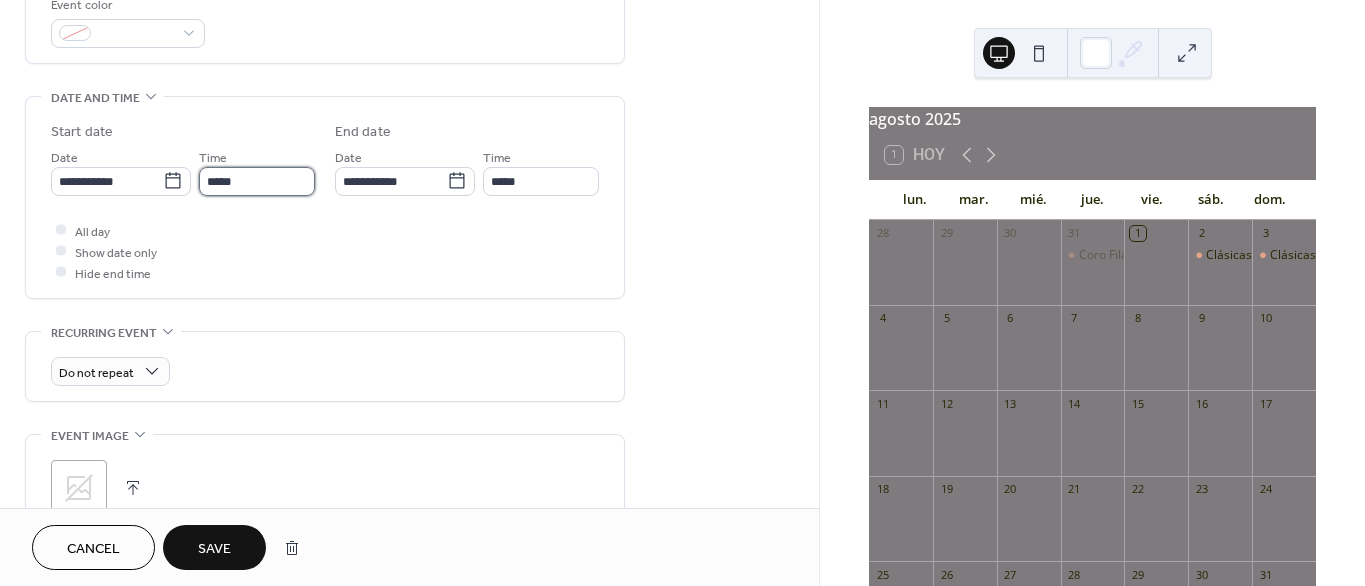 click on "*****" at bounding box center (257, 181) 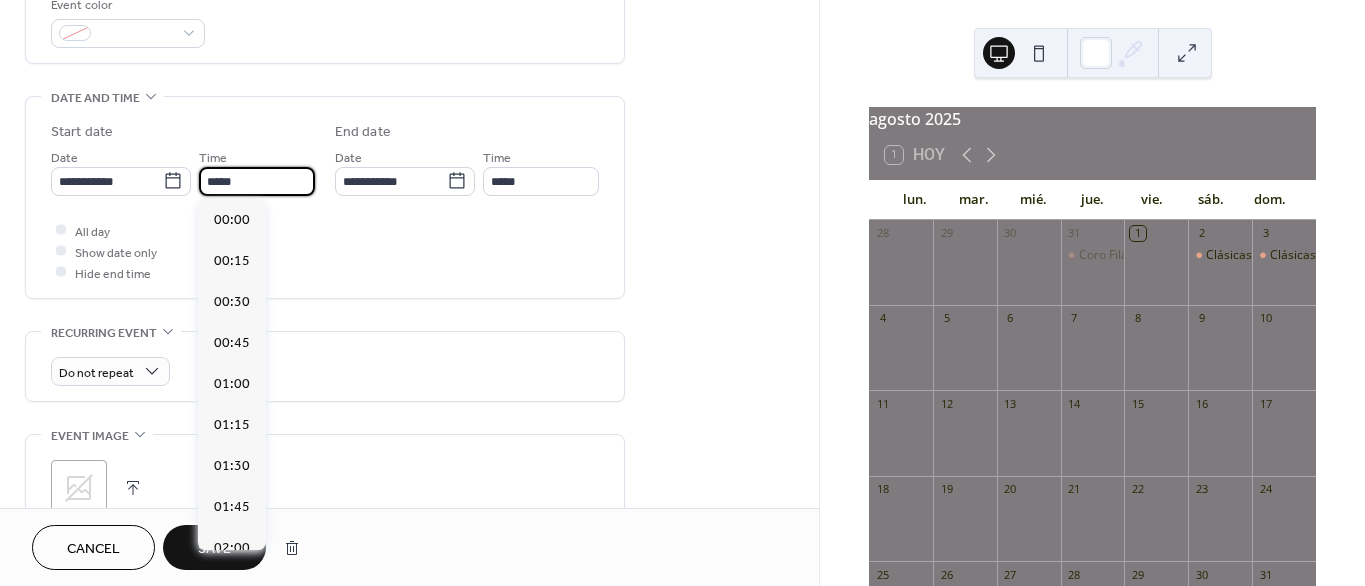 scroll, scrollTop: 2485, scrollLeft: 0, axis: vertical 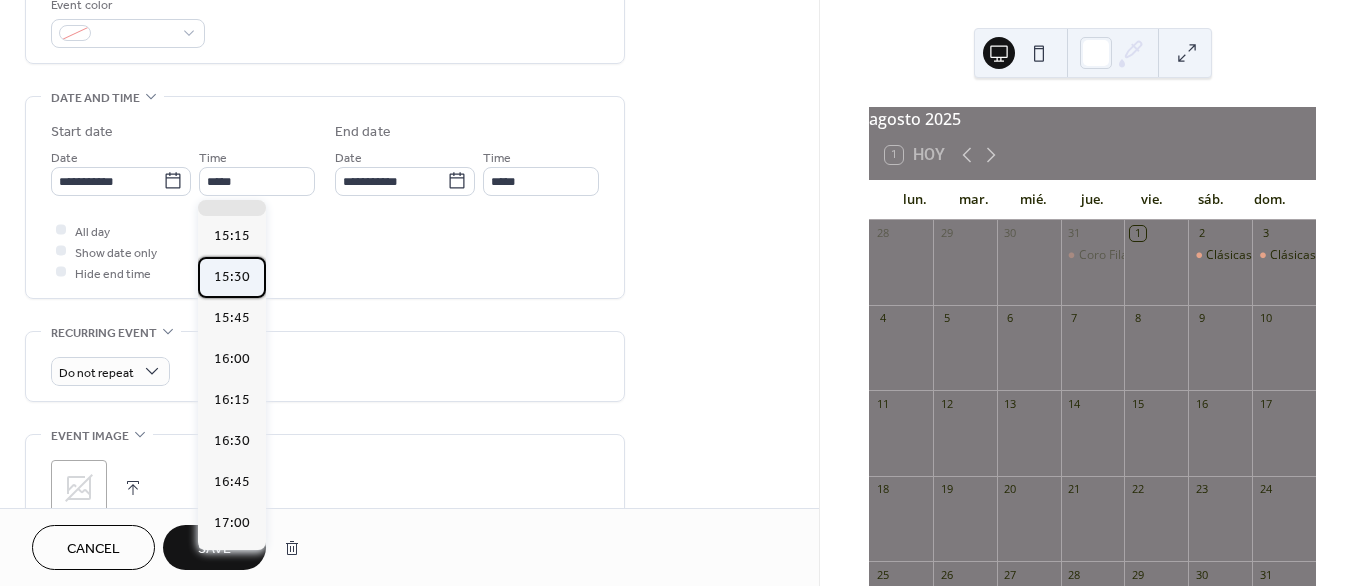 click on "15:30" at bounding box center (232, 276) 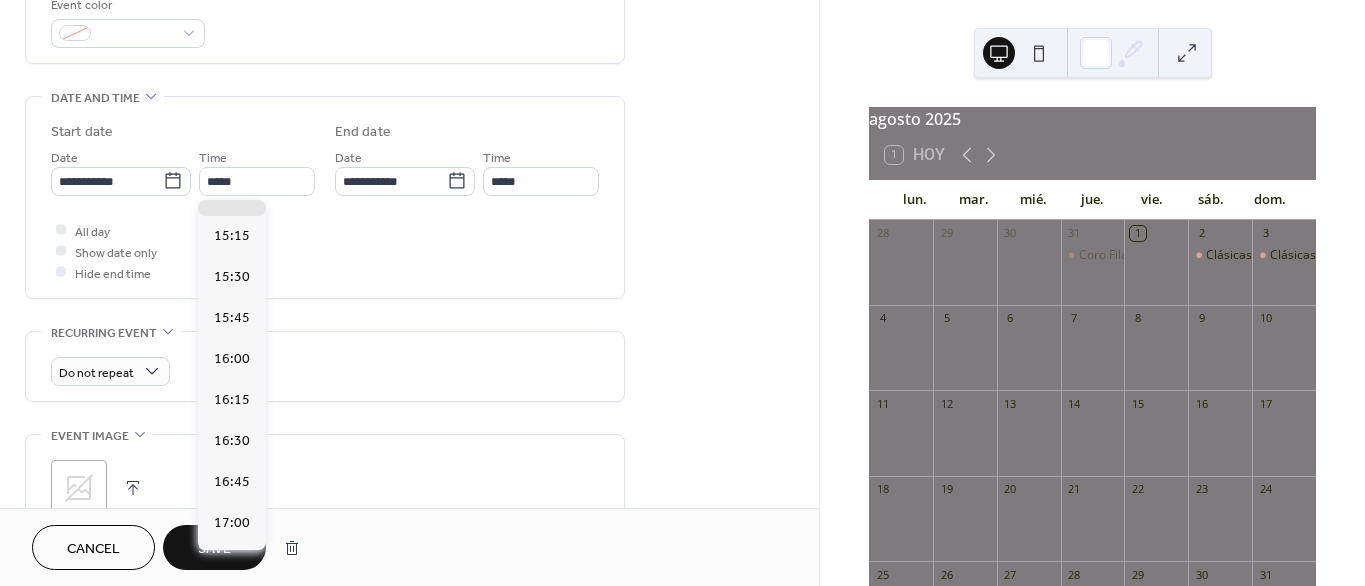 type on "*****" 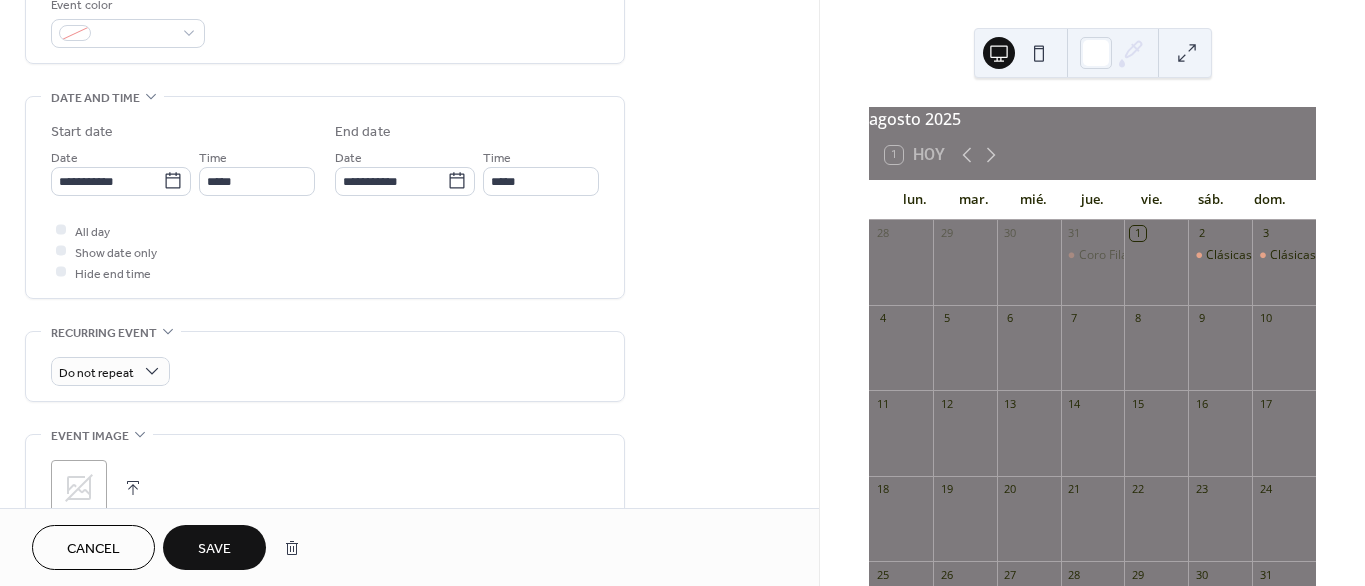 click on "All day Show date only Hide end time" at bounding box center [325, 251] 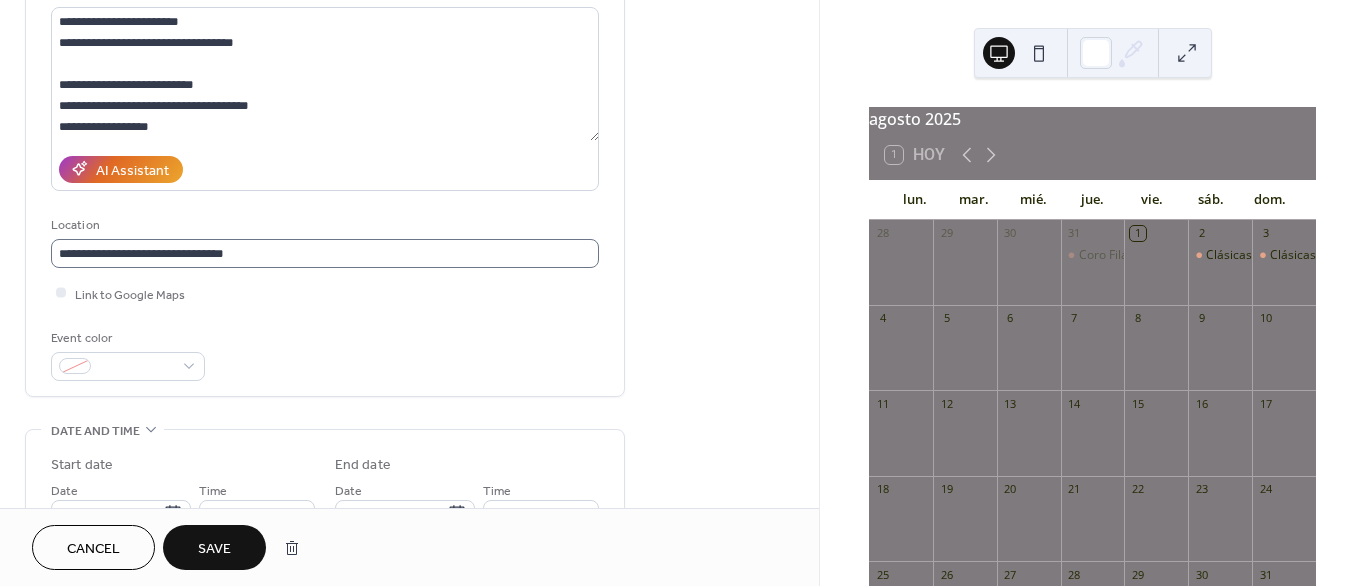 scroll, scrollTop: 0, scrollLeft: 0, axis: both 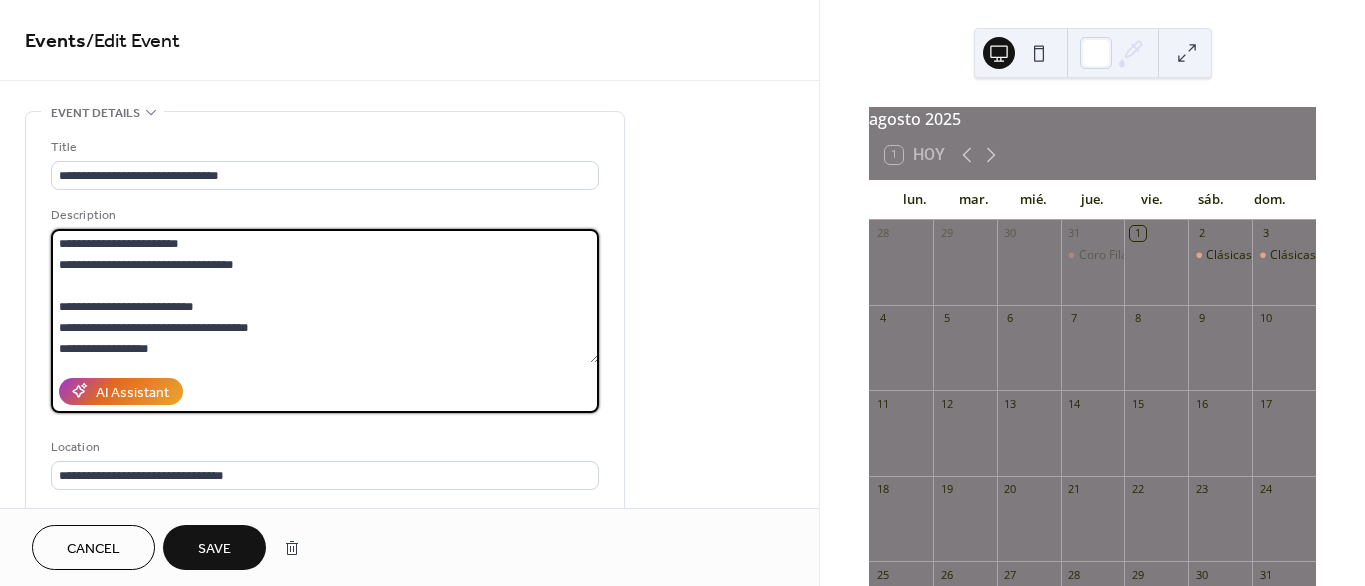 drag, startPoint x: 208, startPoint y: 297, endPoint x: 33, endPoint y: 290, distance: 175.13994 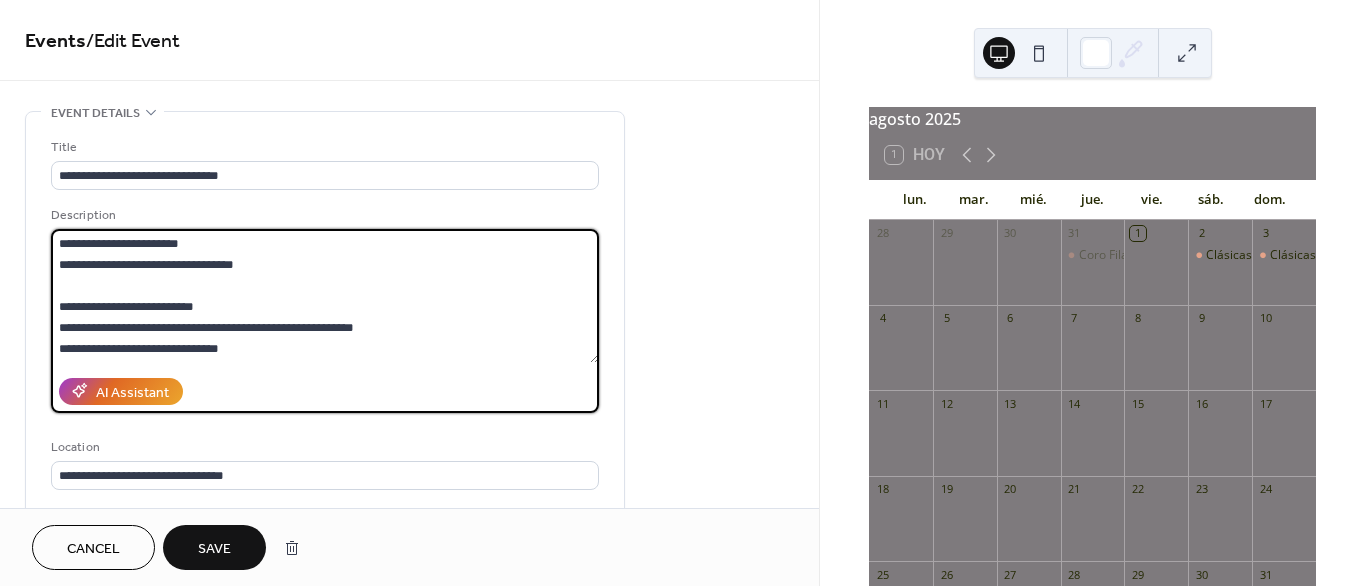 drag, startPoint x: 383, startPoint y: 320, endPoint x: 41, endPoint y: 326, distance: 342.0526 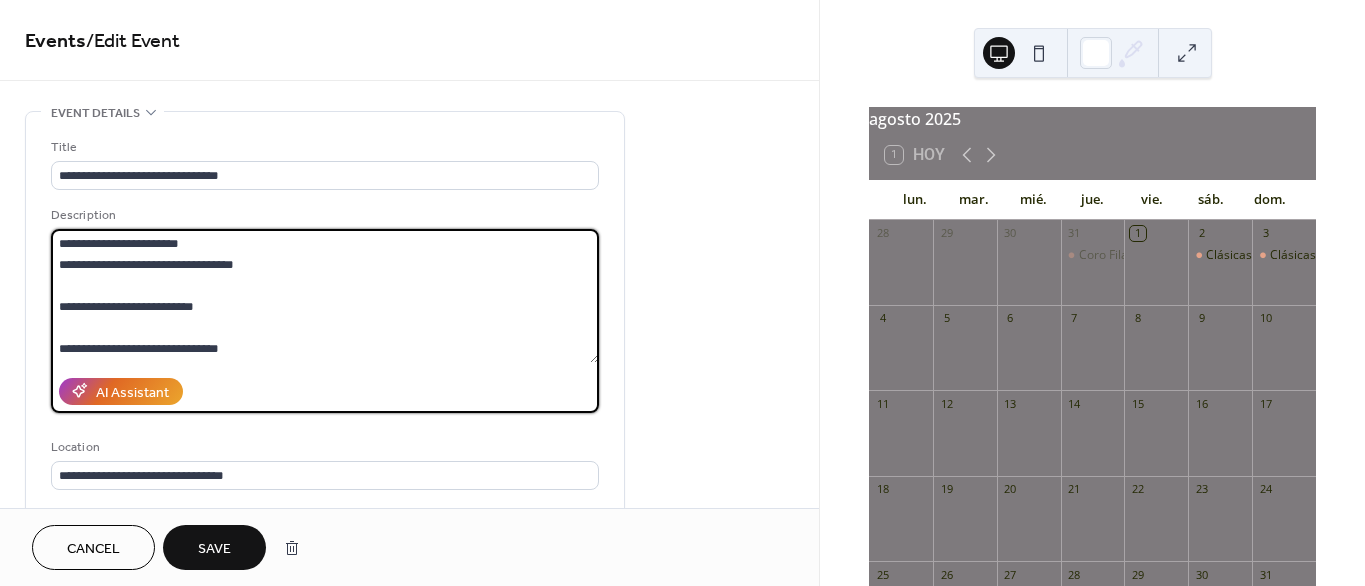 scroll, scrollTop: 41, scrollLeft: 0, axis: vertical 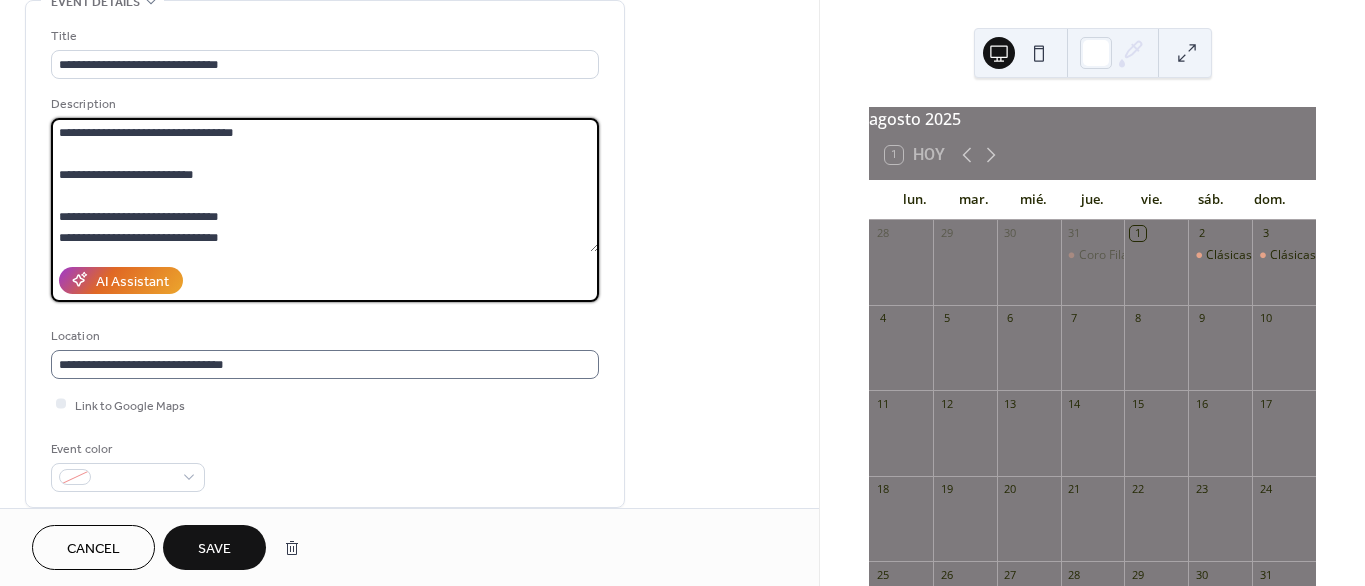 type on "**********" 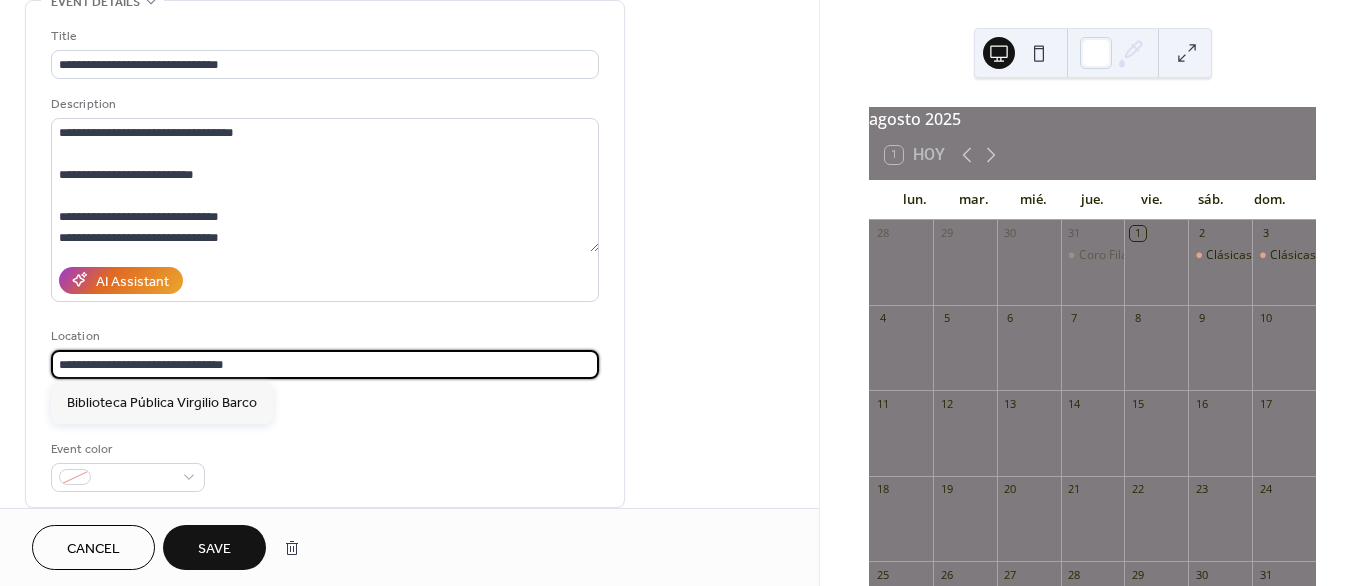 drag, startPoint x: 247, startPoint y: 361, endPoint x: 20, endPoint y: 343, distance: 227.71254 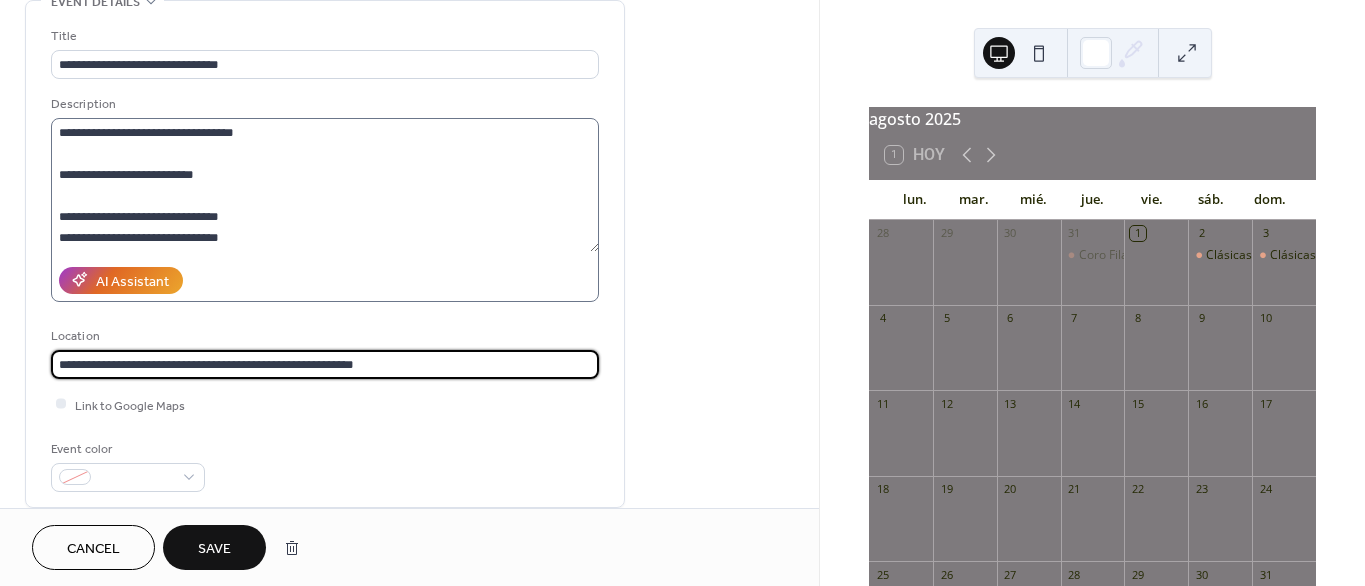 type on "**********" 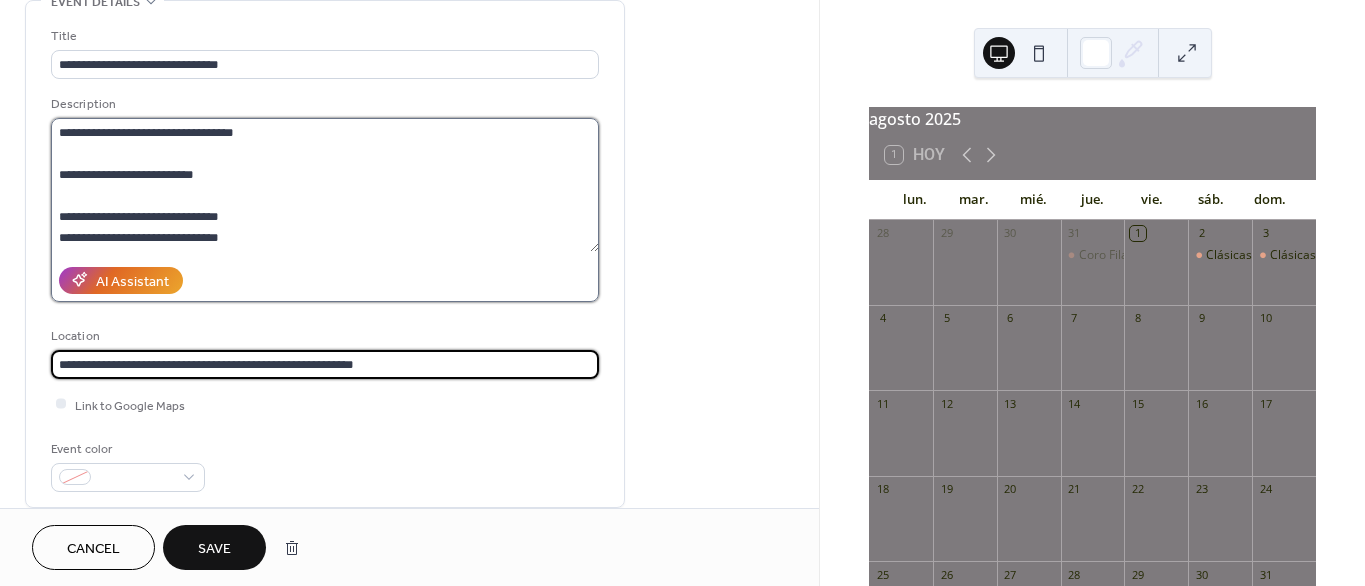 click on "**********" at bounding box center (325, 185) 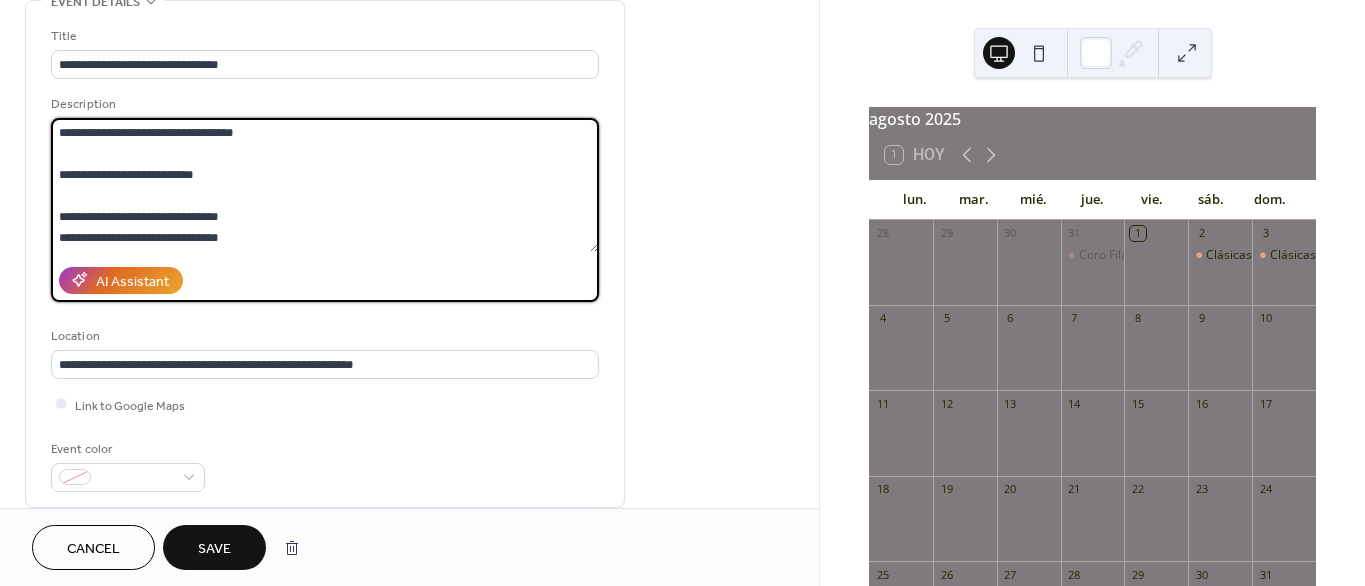 drag, startPoint x: 291, startPoint y: 225, endPoint x: 12, endPoint y: 155, distance: 287.64734 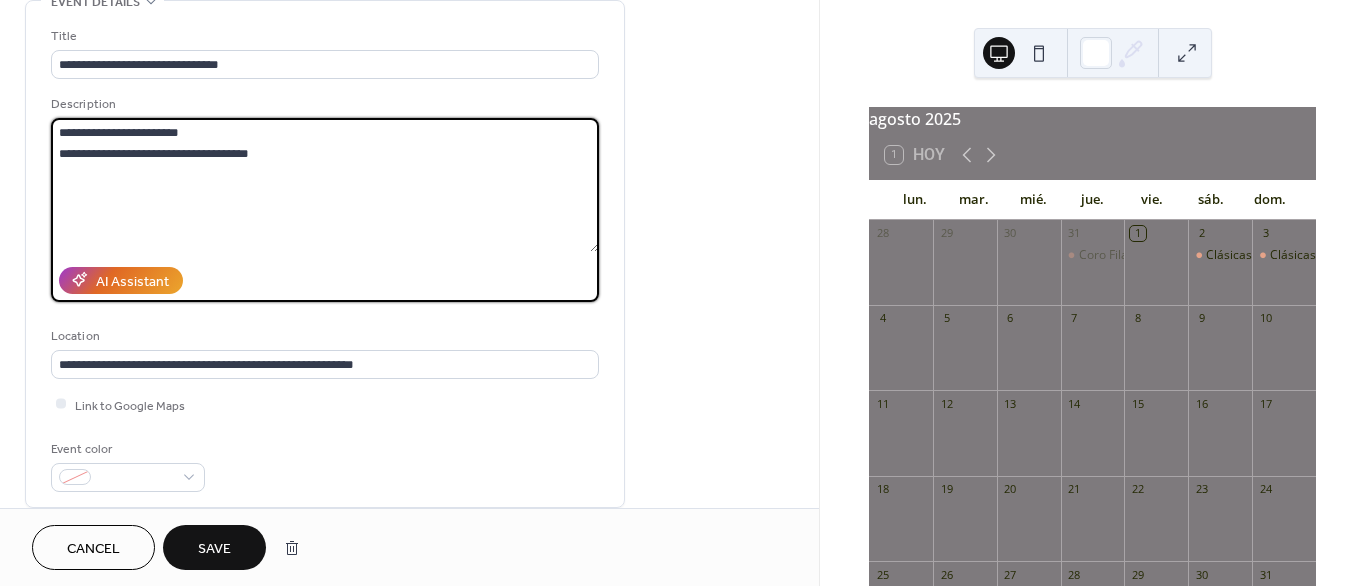 scroll, scrollTop: 0, scrollLeft: 0, axis: both 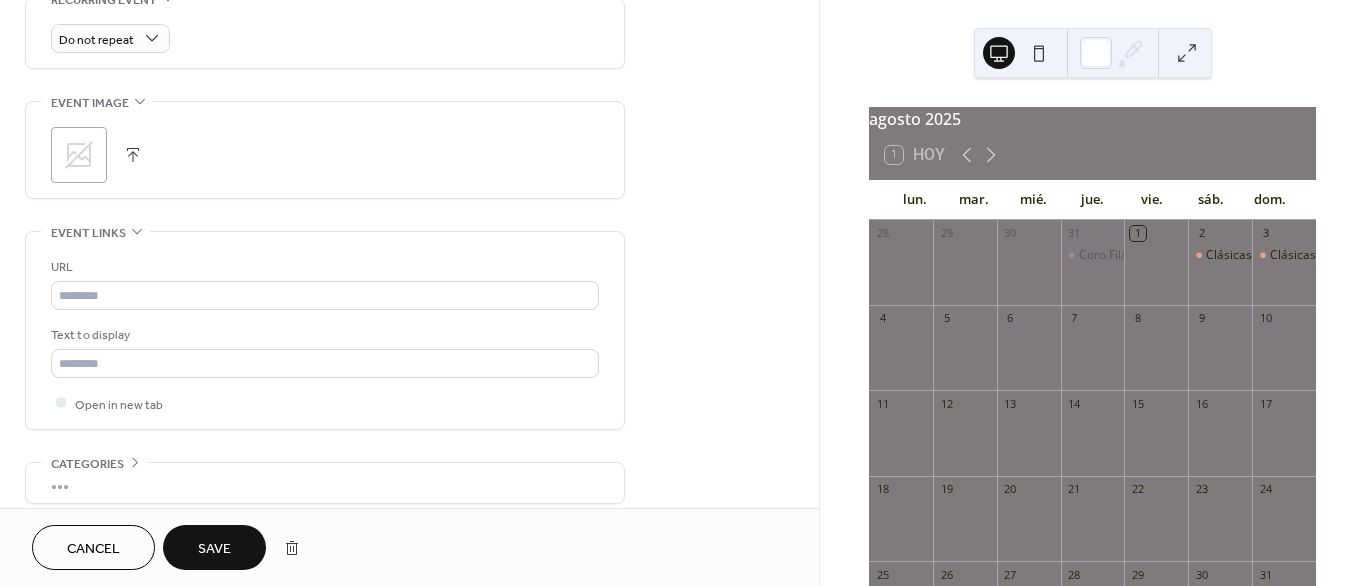 type on "**********" 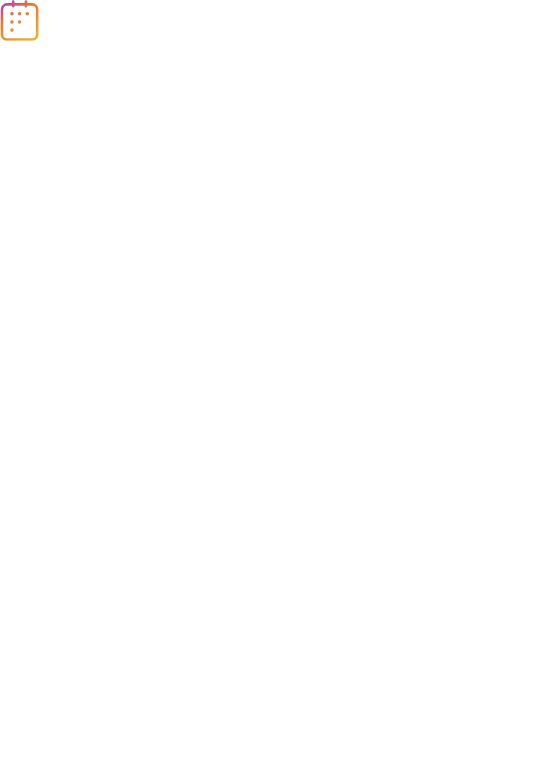 scroll, scrollTop: 0, scrollLeft: 0, axis: both 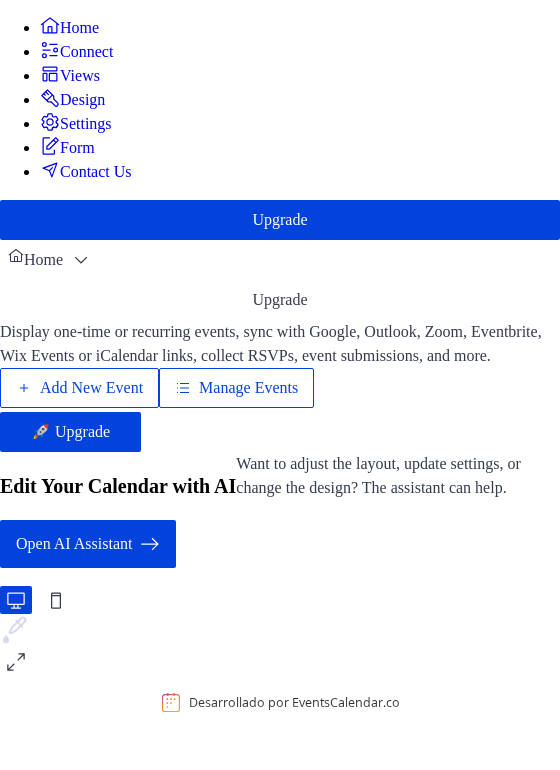 click on "Manage Events" at bounding box center (248, 388) 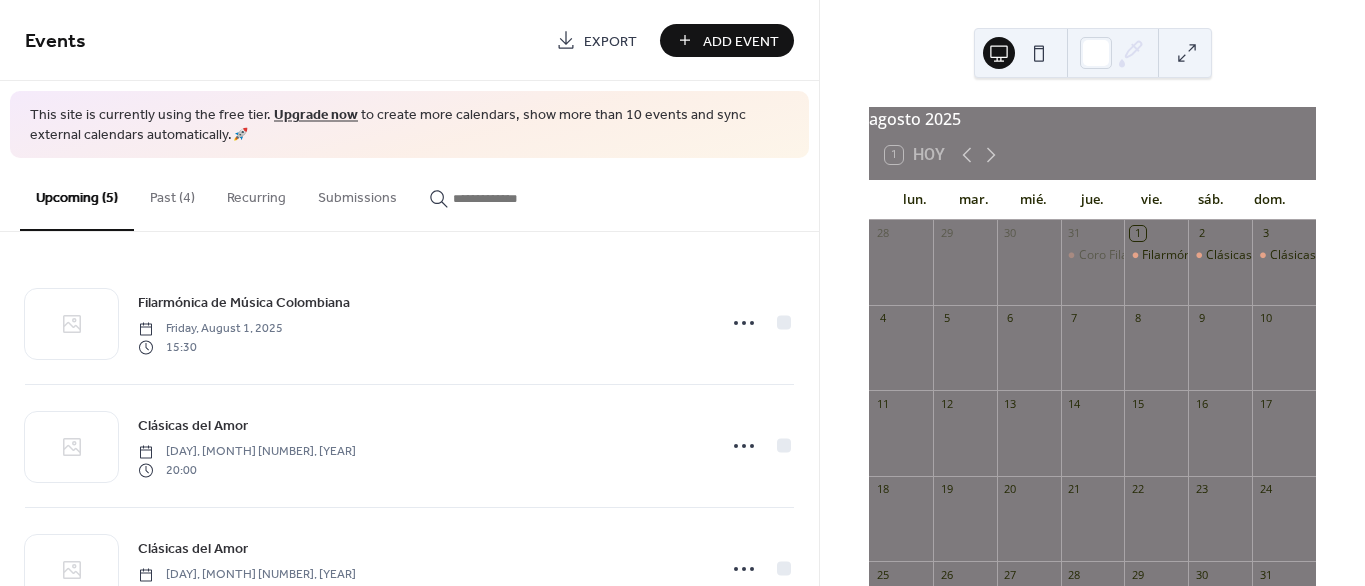scroll, scrollTop: 0, scrollLeft: 0, axis: both 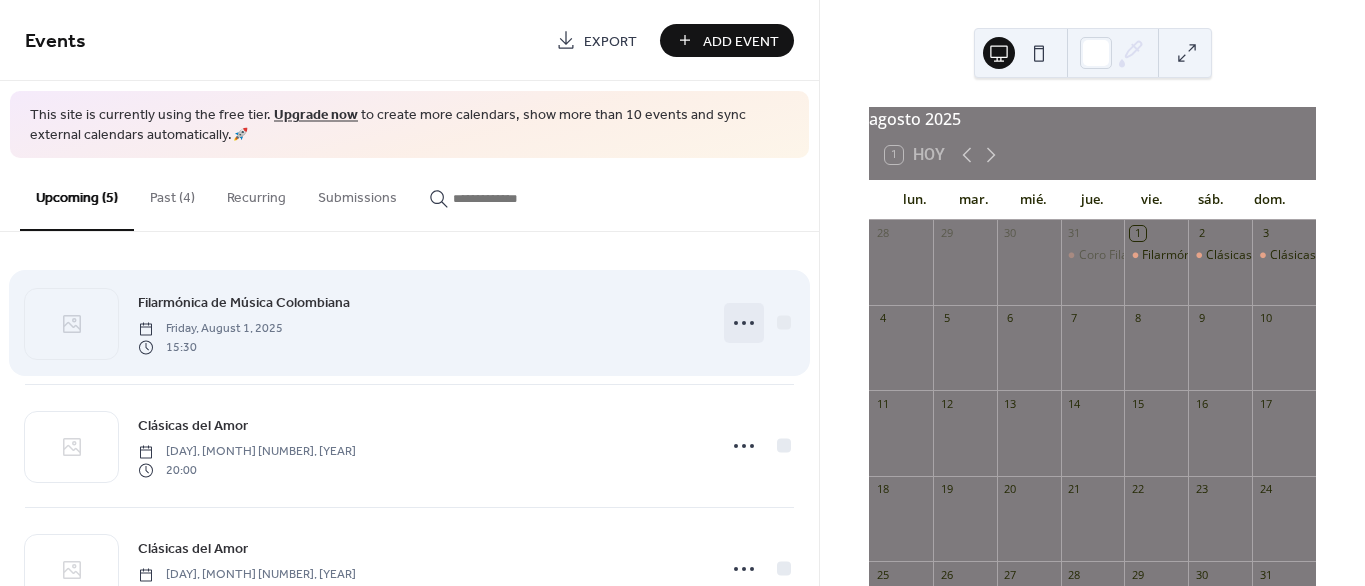click 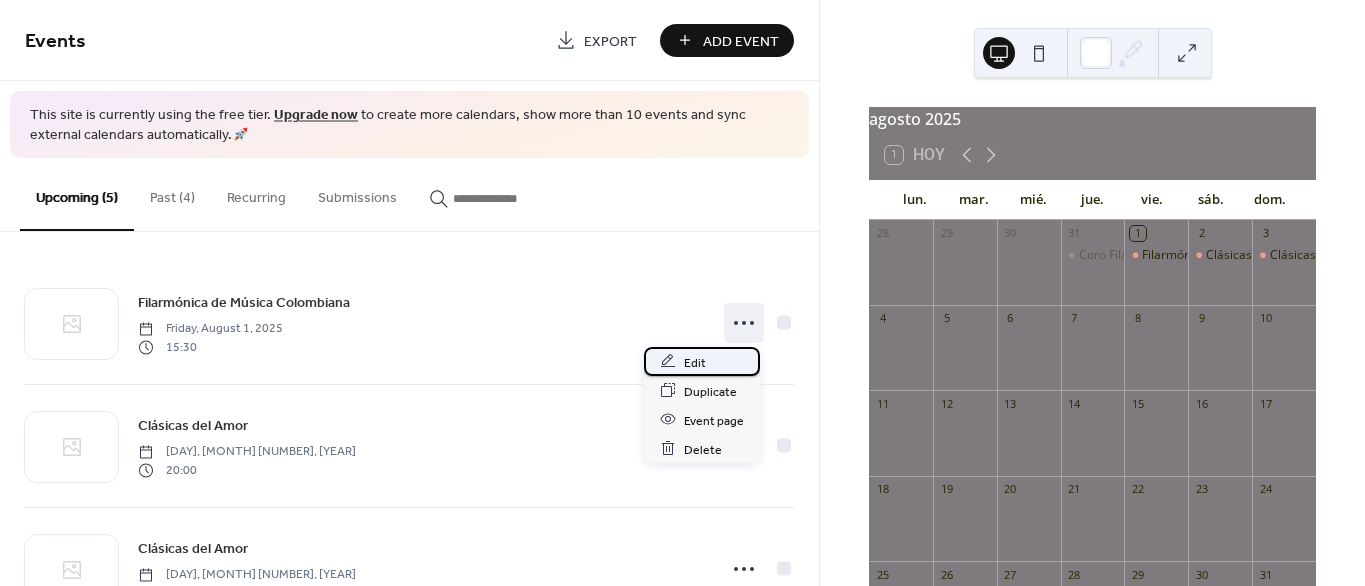 click on "Edit" at bounding box center [695, 362] 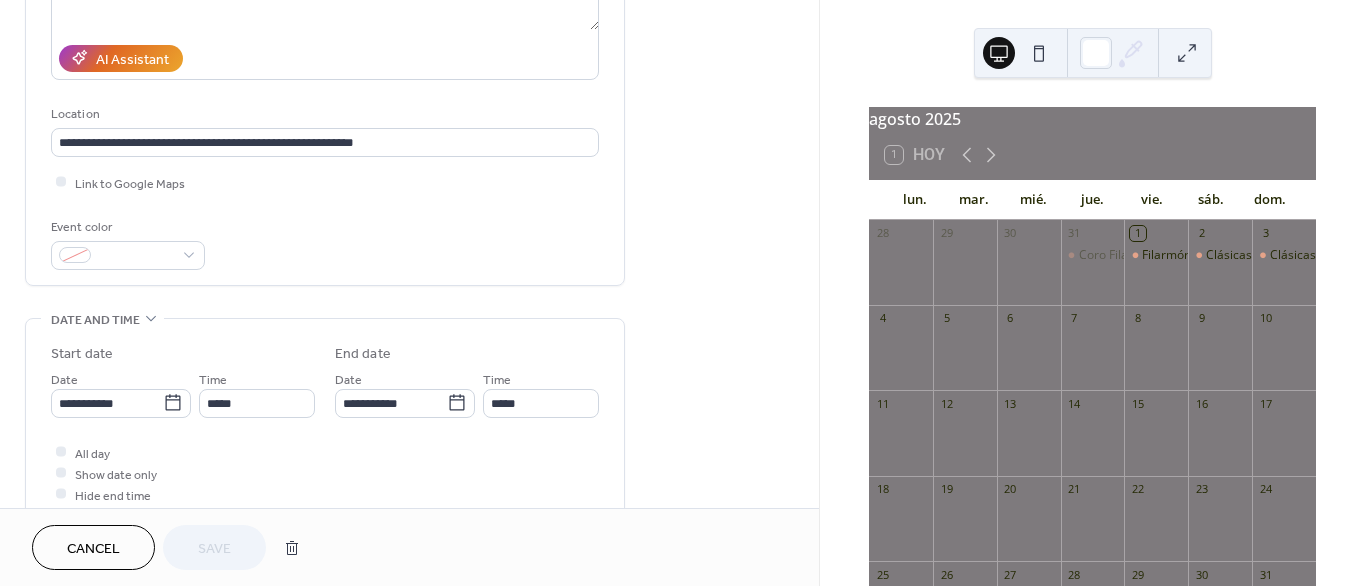 scroll, scrollTop: 444, scrollLeft: 0, axis: vertical 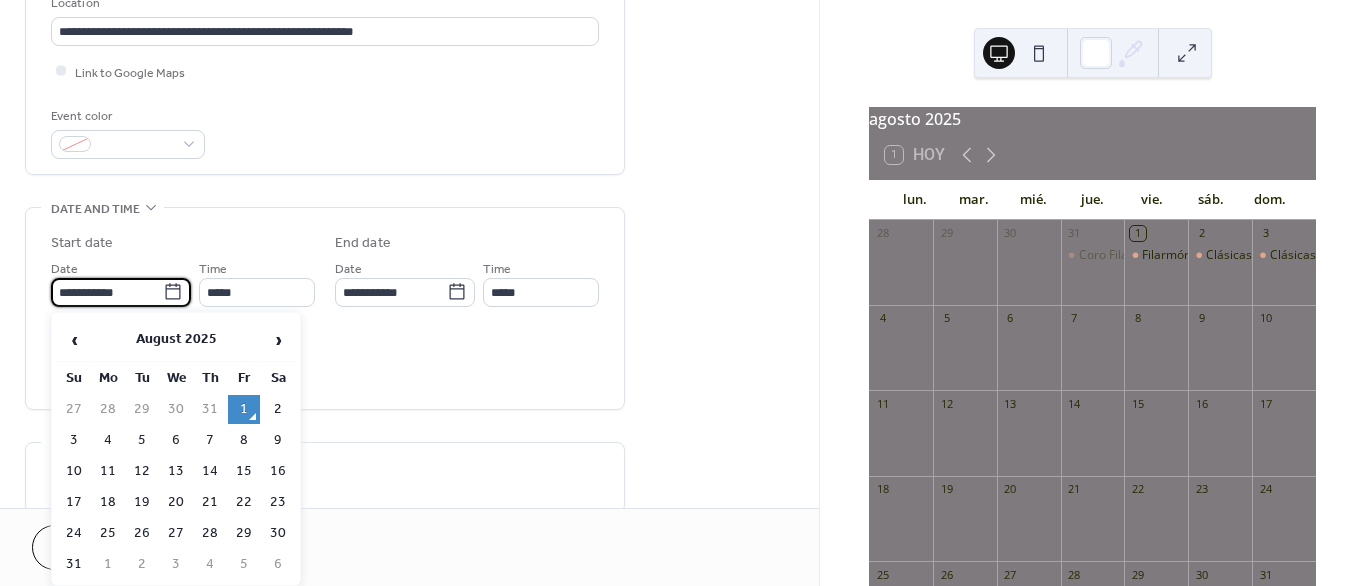 click on "**********" at bounding box center (107, 292) 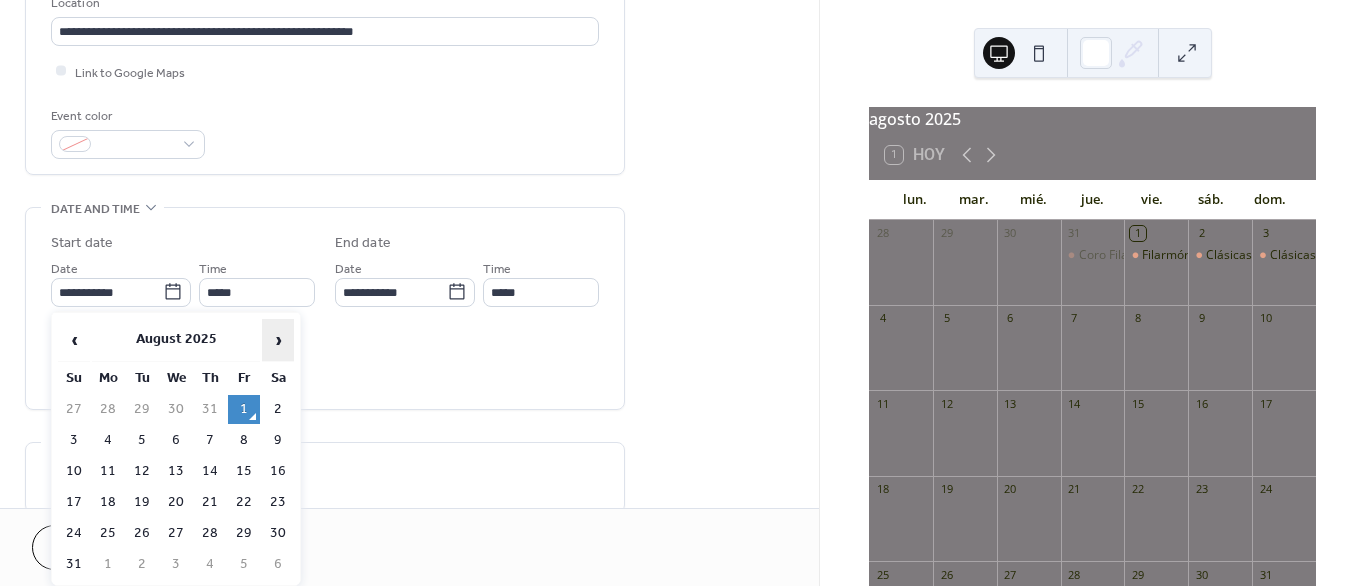 click on "›" at bounding box center (278, 340) 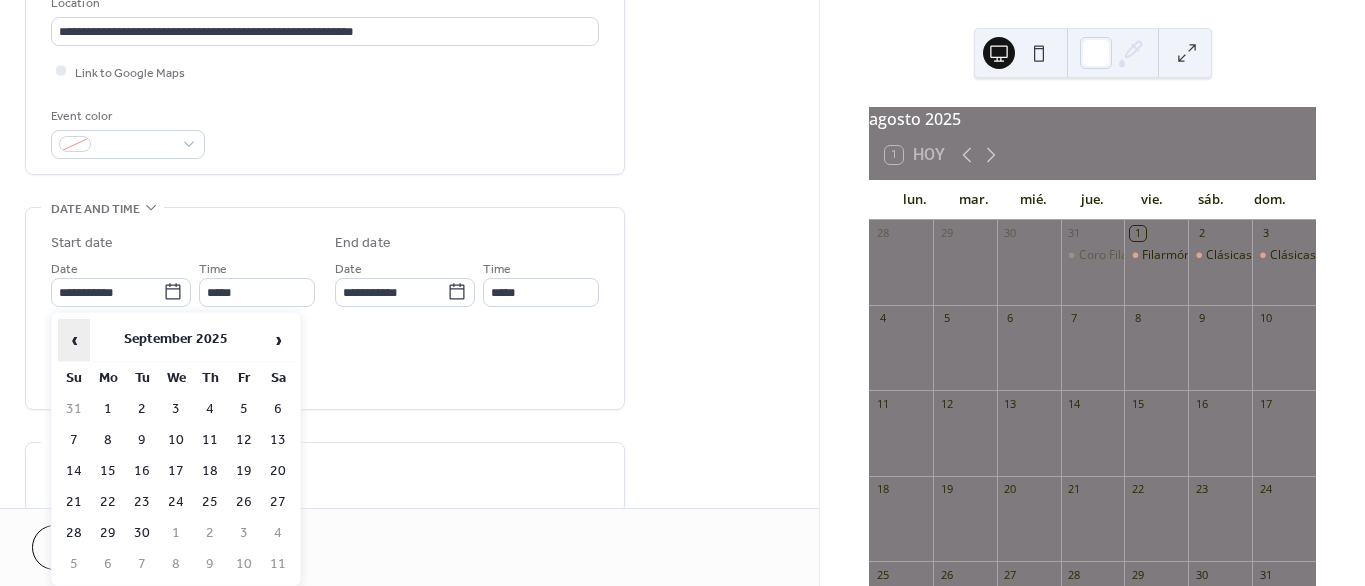 click on "‹" at bounding box center [74, 340] 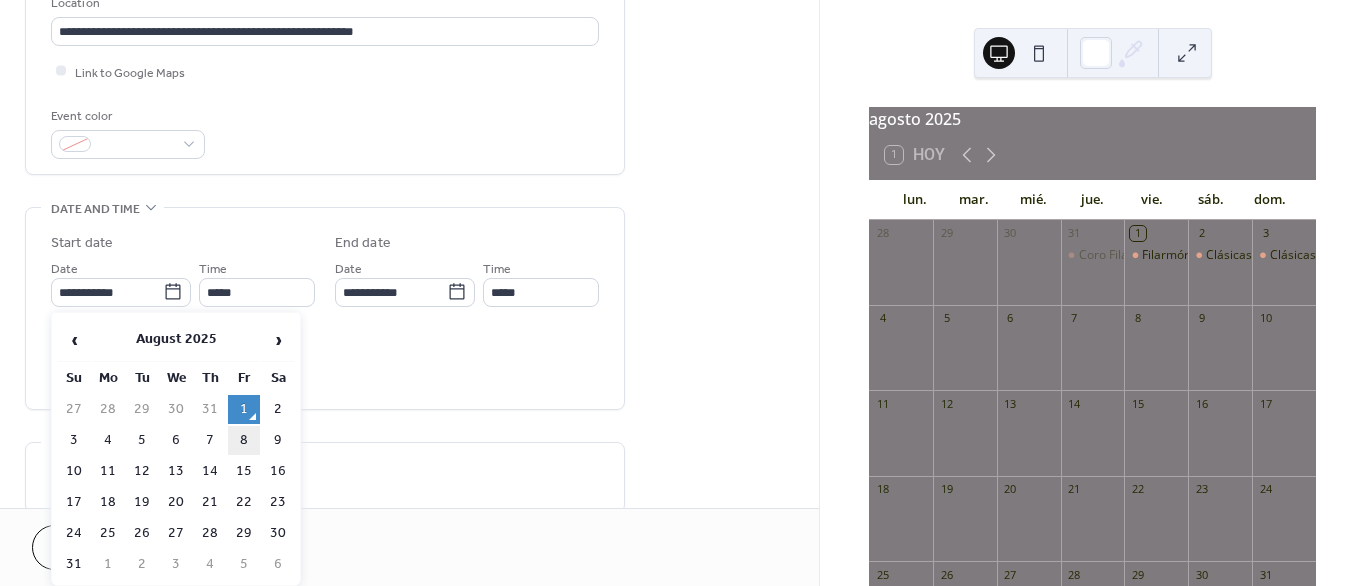 click on "8" at bounding box center (244, 440) 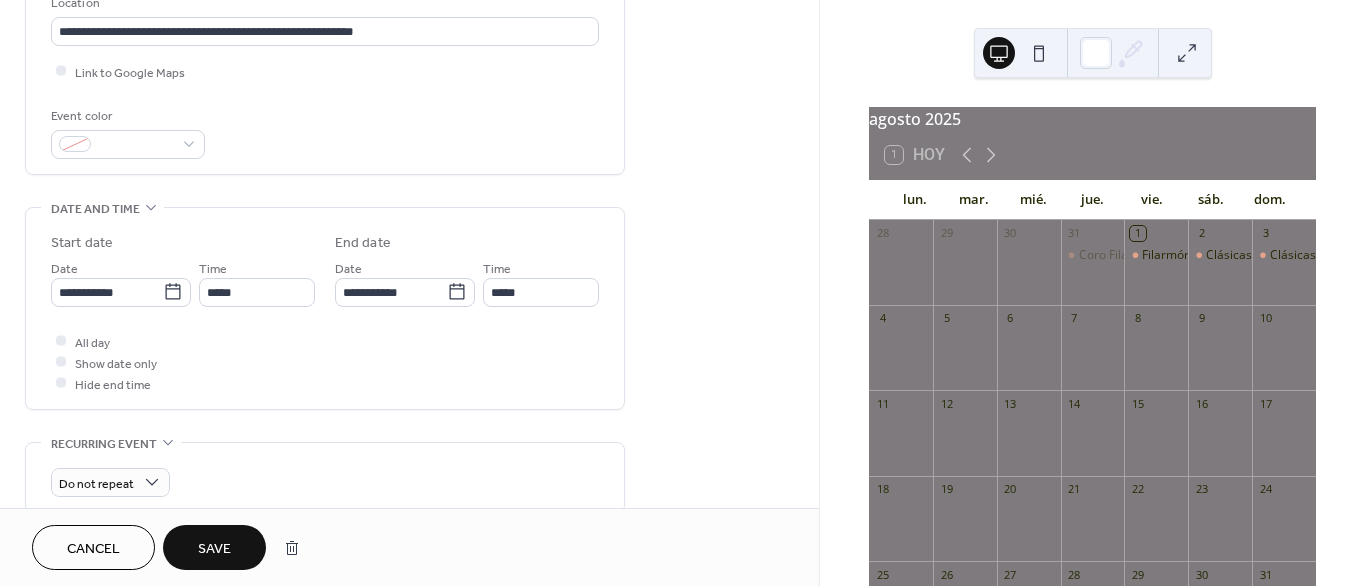 click on "Save" at bounding box center [214, 547] 